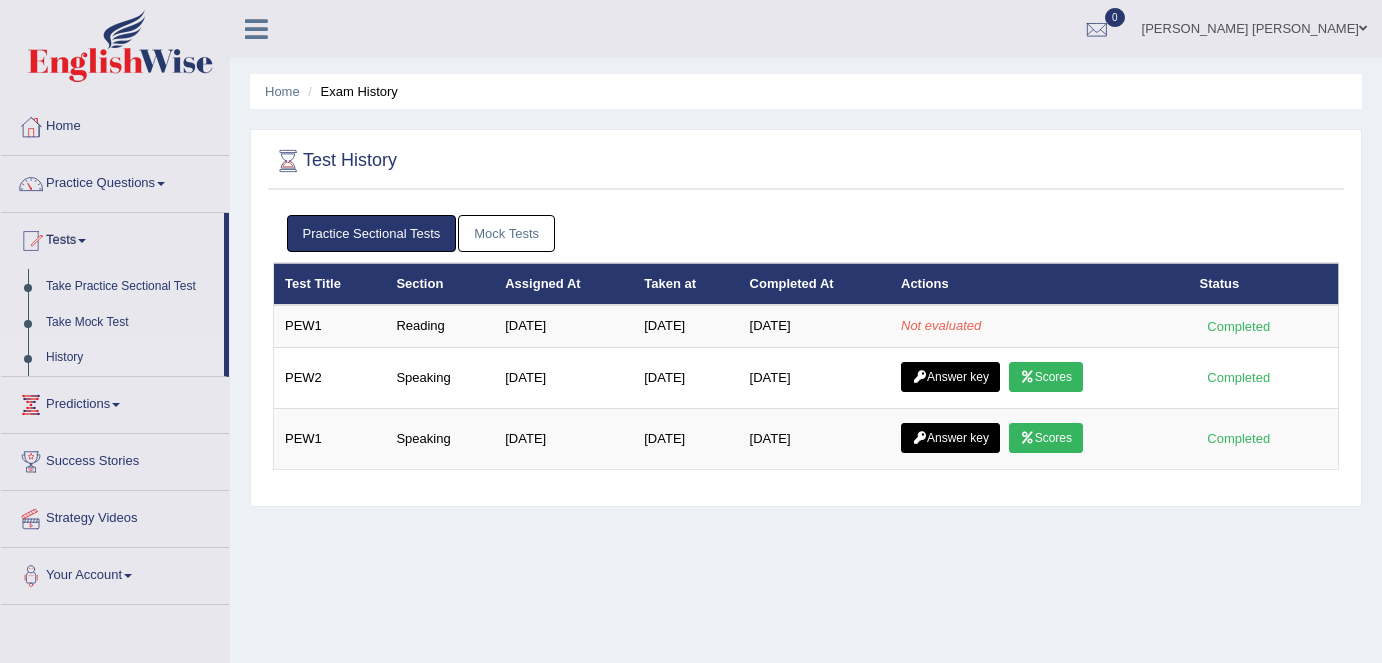 scroll, scrollTop: 0, scrollLeft: 0, axis: both 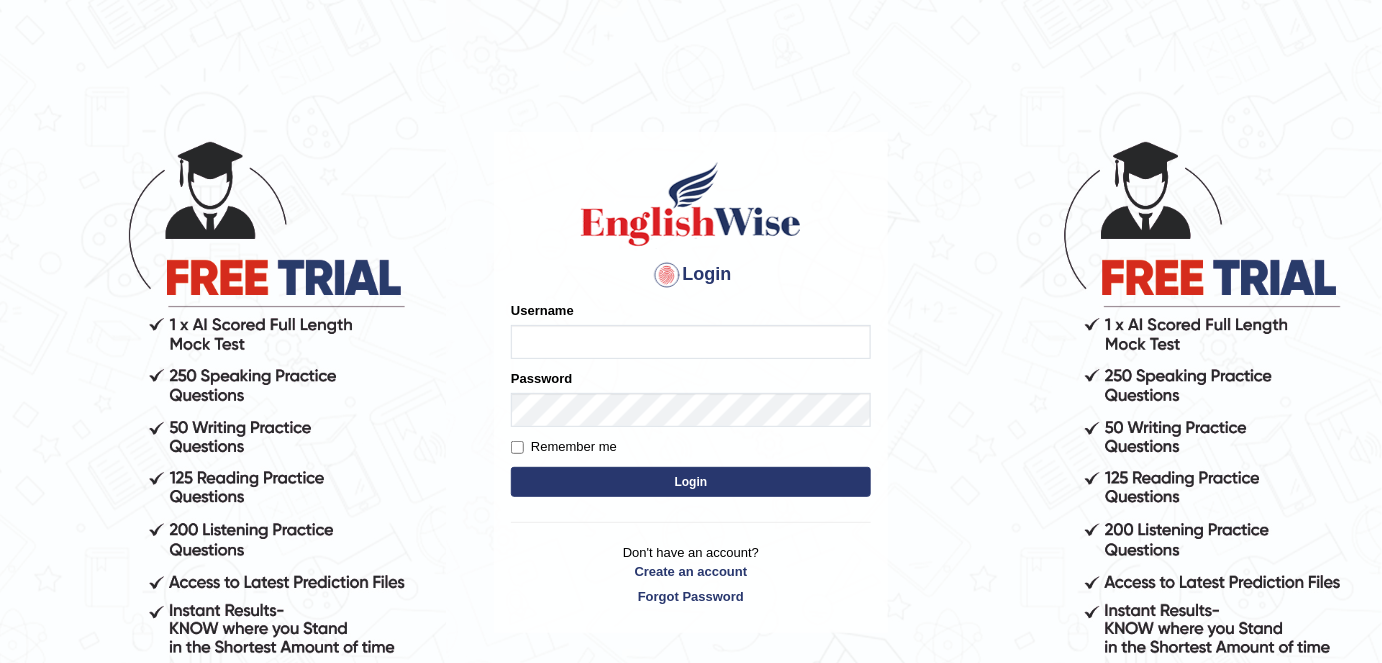 click on "Username" at bounding box center [691, 342] 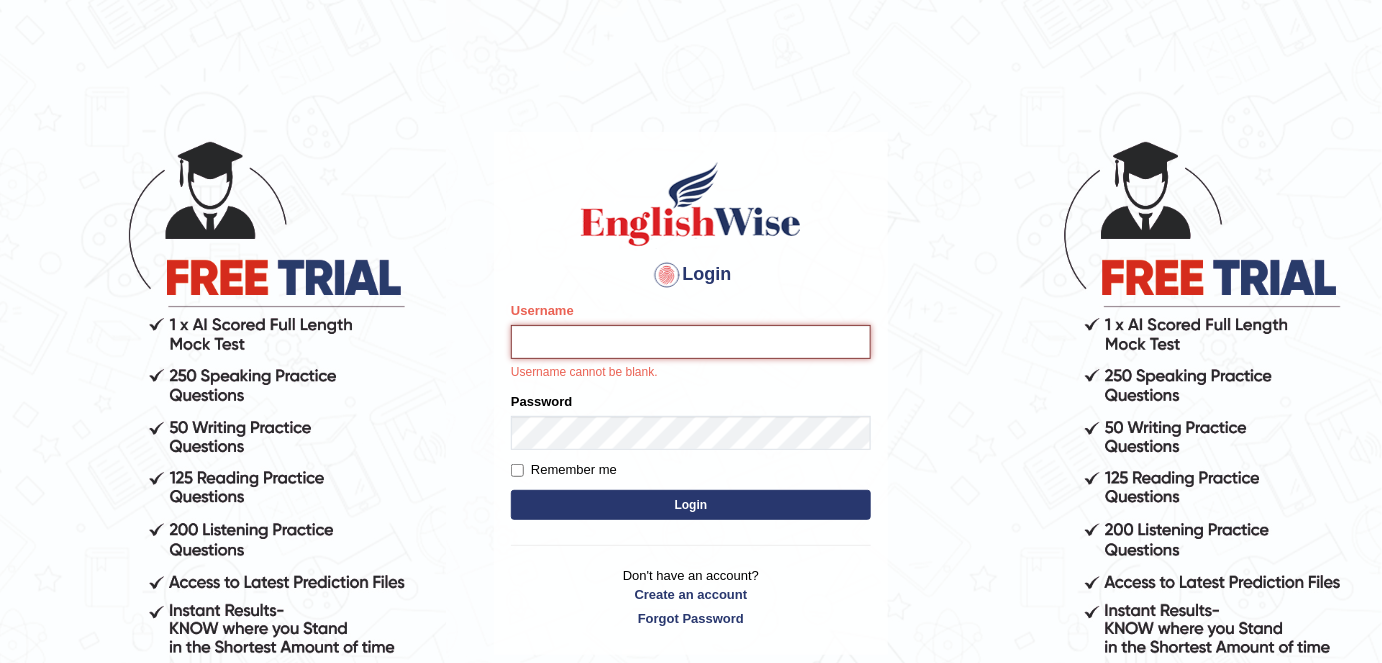 click on "Username" at bounding box center [691, 342] 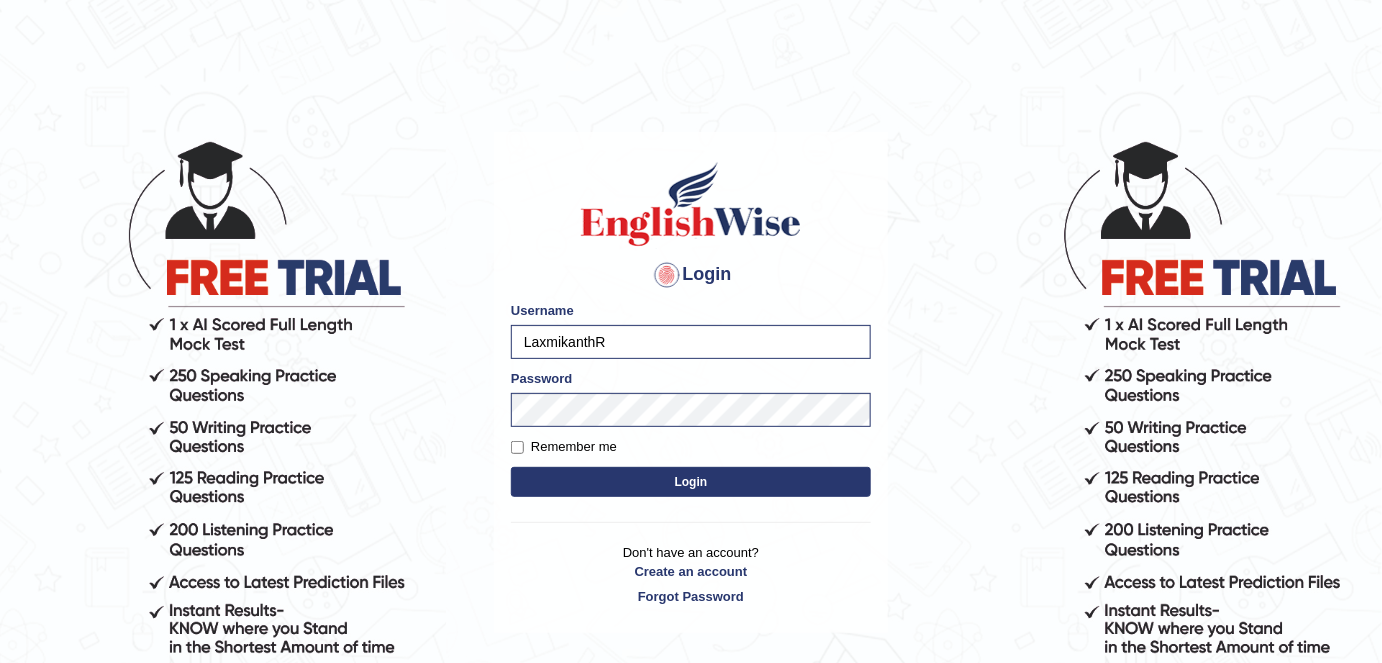 click on "Login" at bounding box center [691, 482] 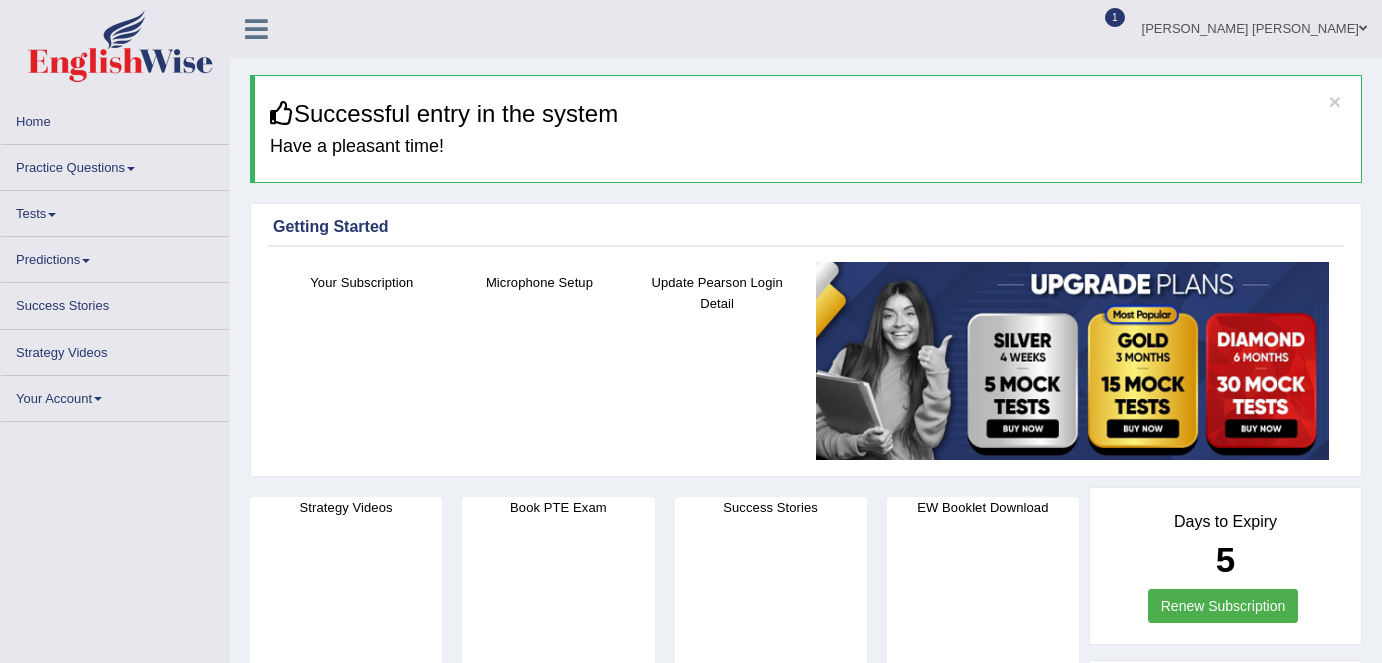scroll, scrollTop: 0, scrollLeft: 0, axis: both 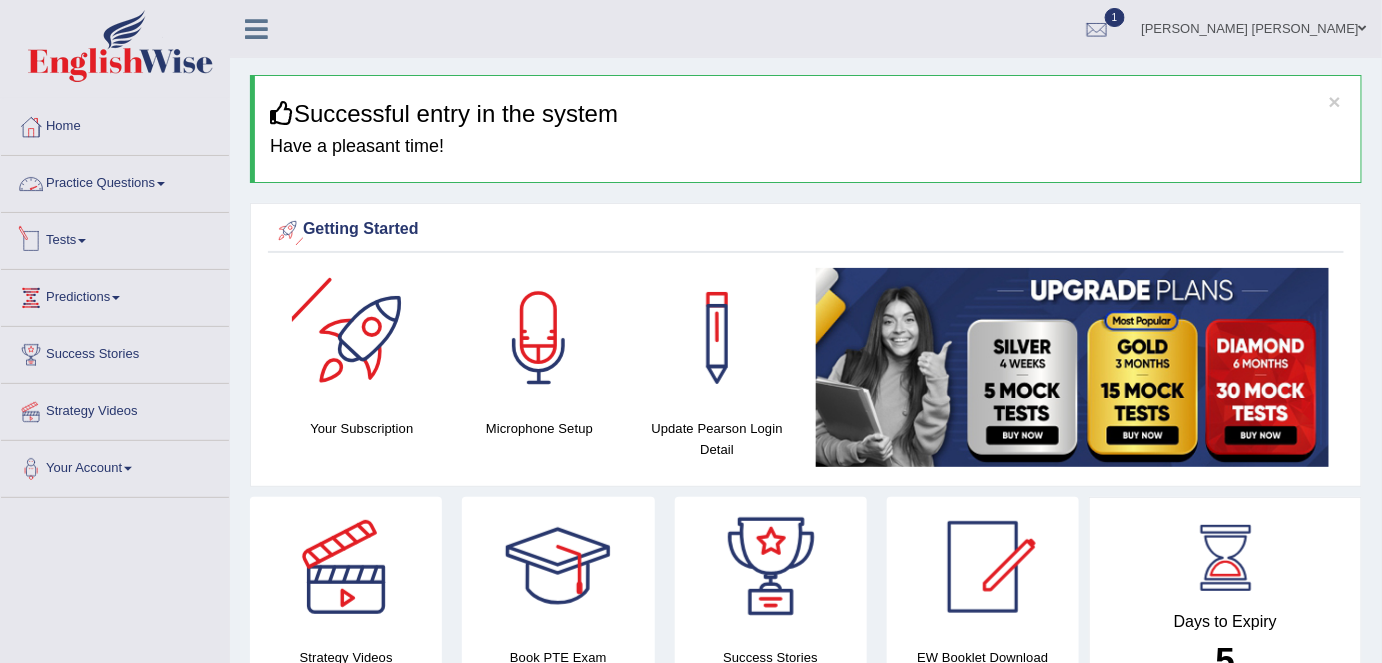 click at bounding box center [82, 241] 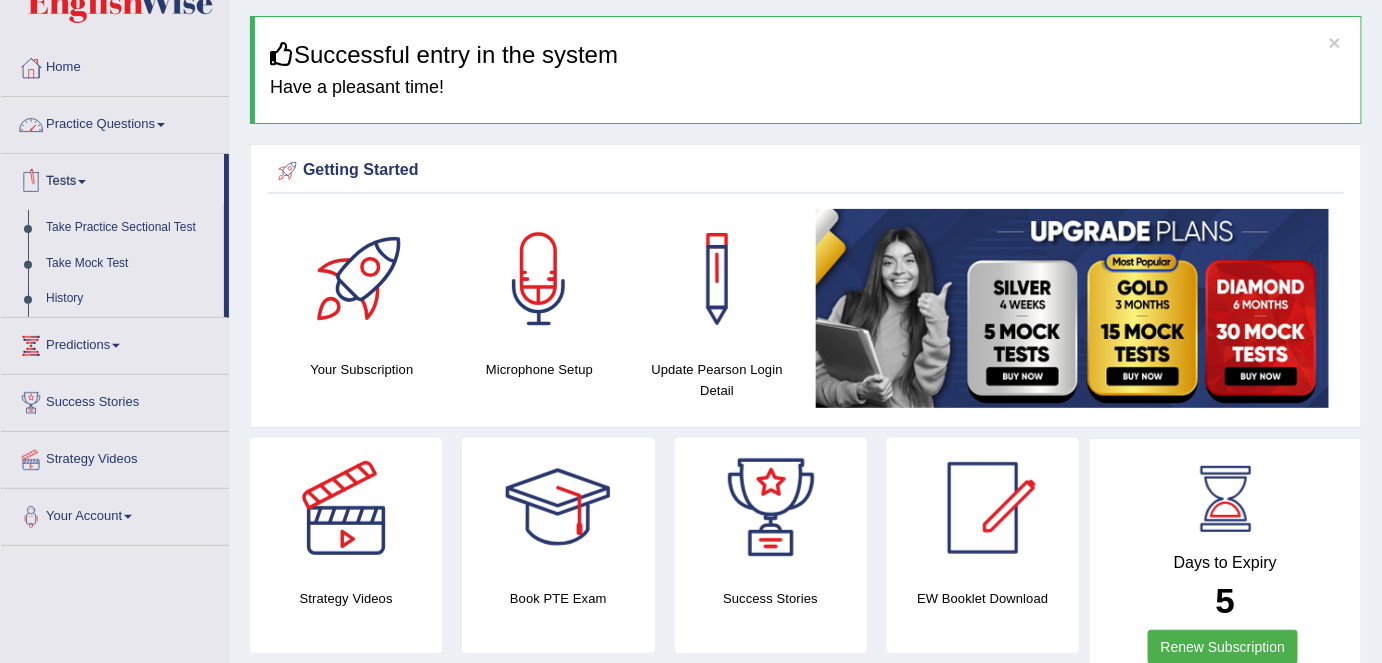 scroll, scrollTop: 90, scrollLeft: 0, axis: vertical 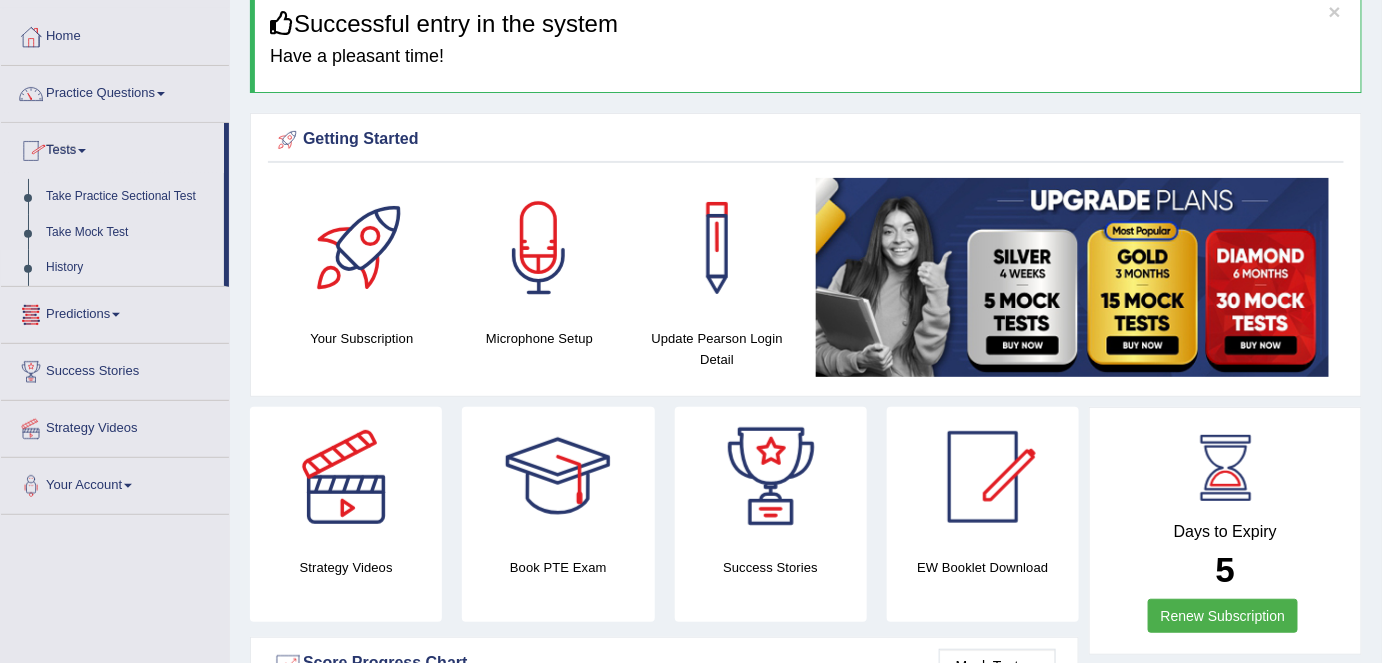 click on "History" at bounding box center (130, 268) 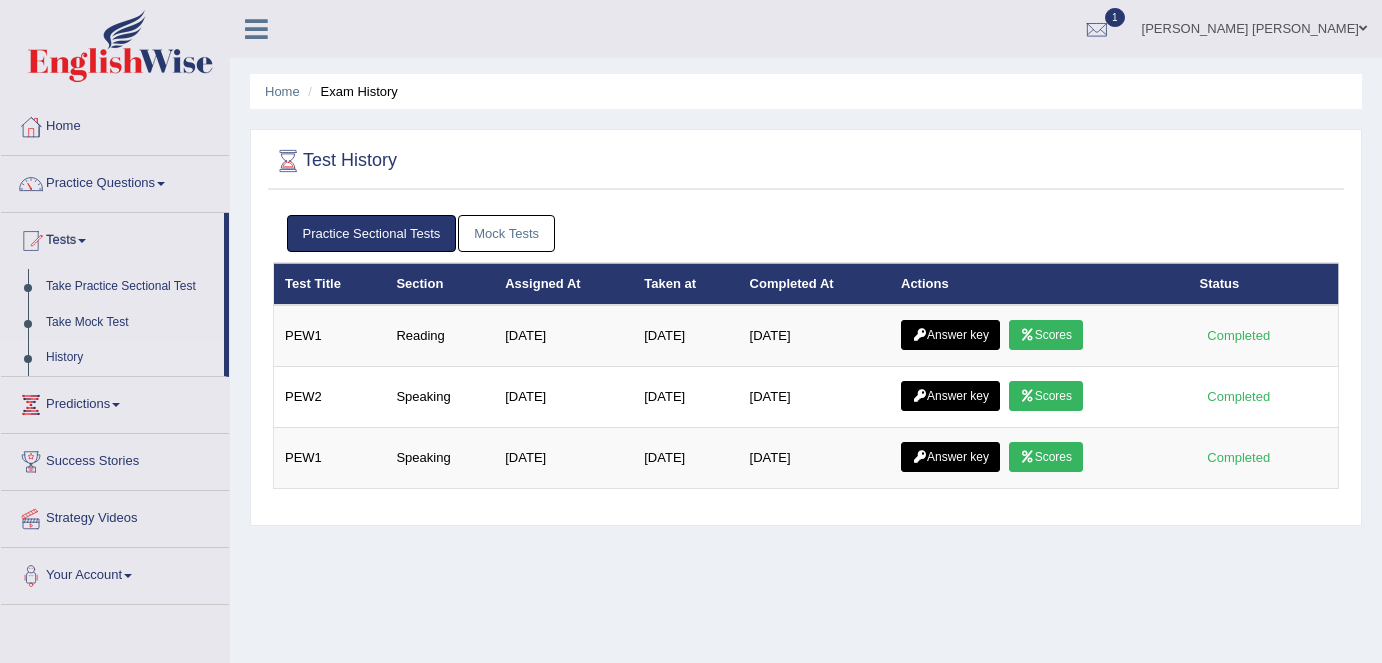 scroll, scrollTop: 0, scrollLeft: 0, axis: both 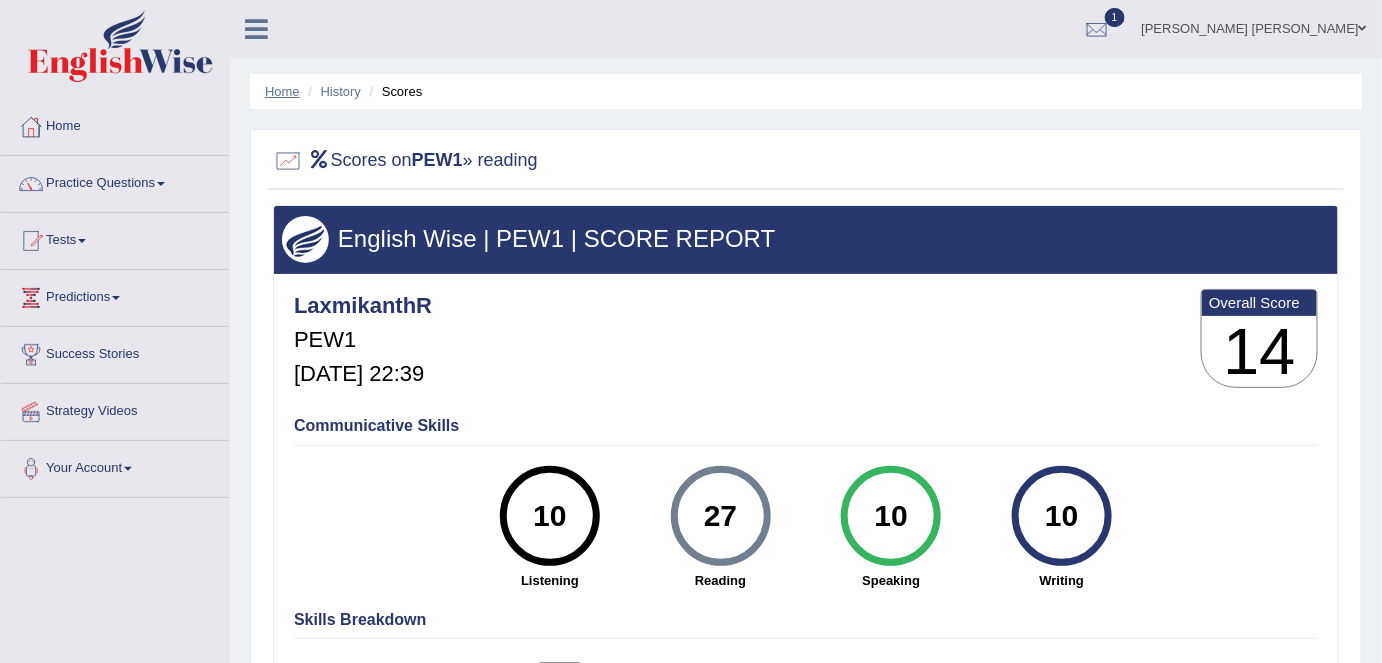 click on "Home" at bounding box center (282, 91) 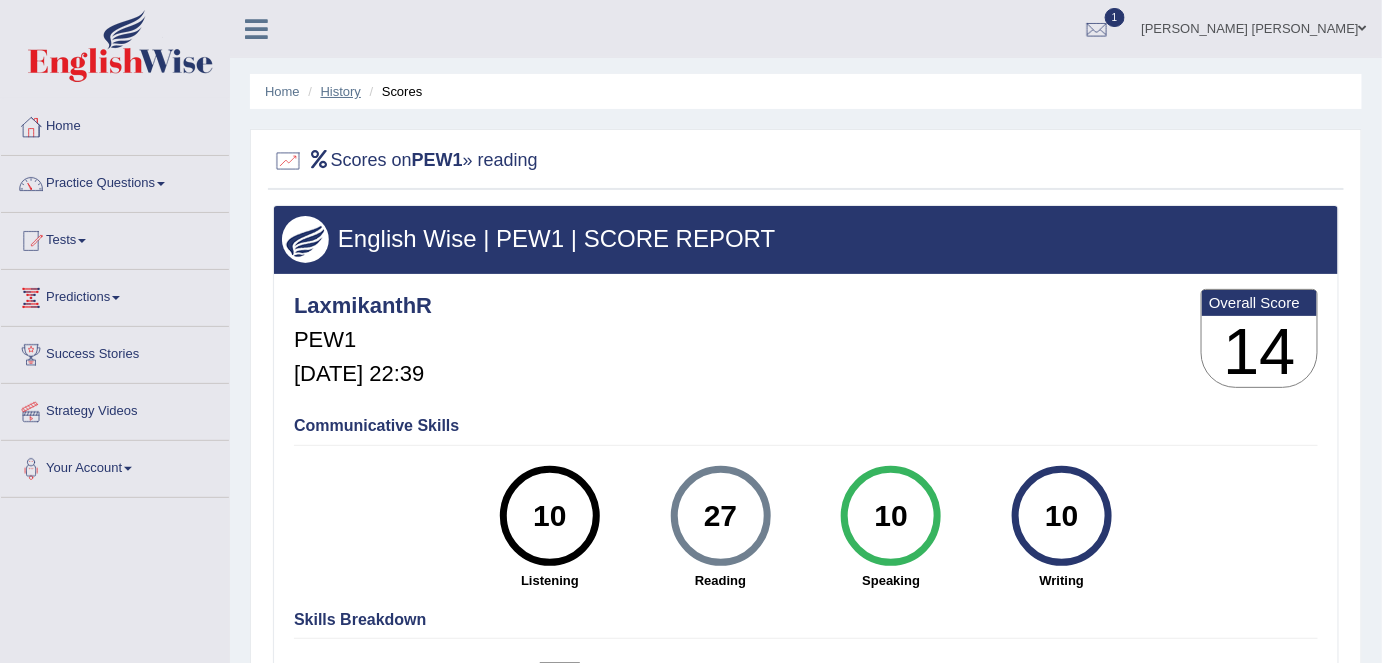 click on "History" at bounding box center [341, 91] 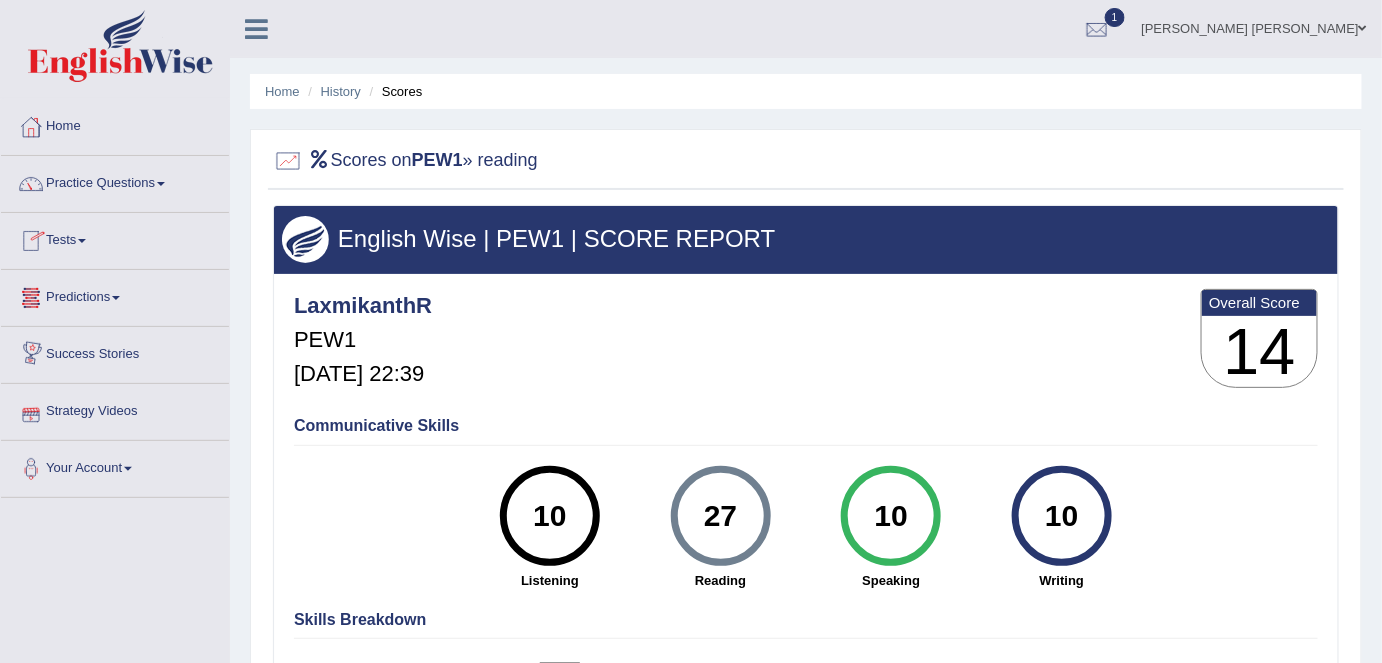 click on "Tests" at bounding box center (115, 238) 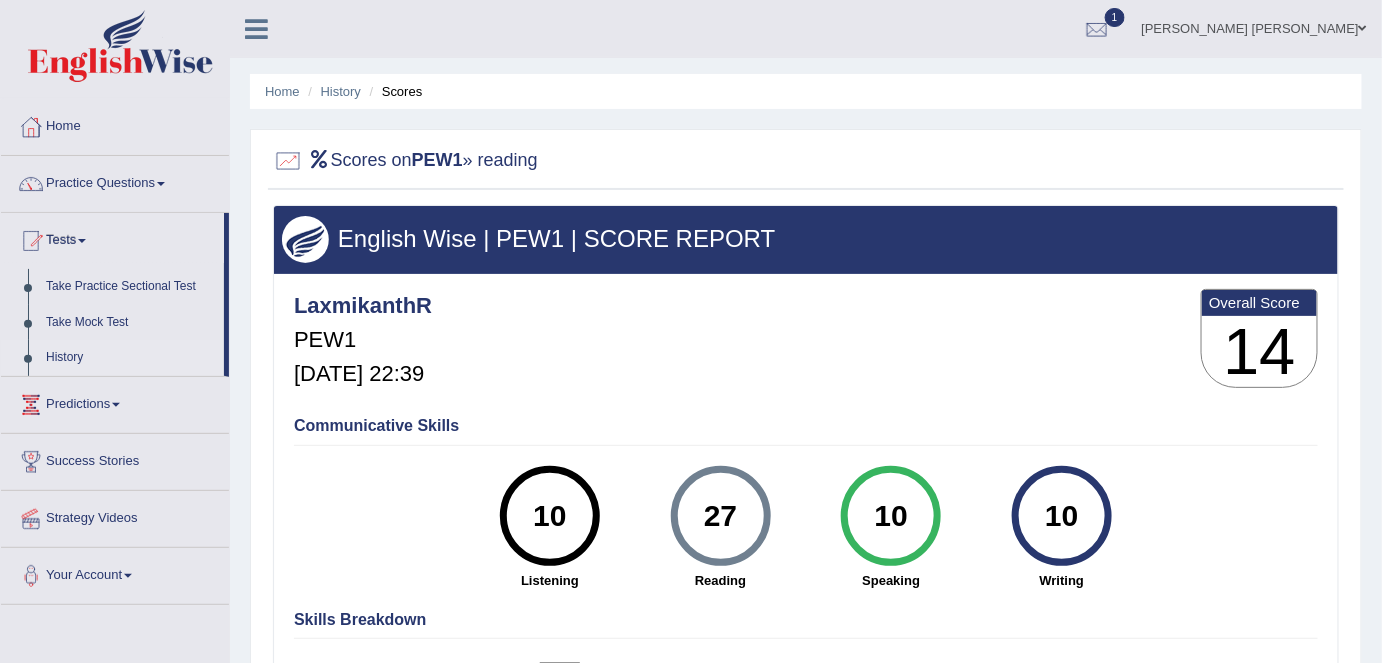 click on "History" at bounding box center (130, 358) 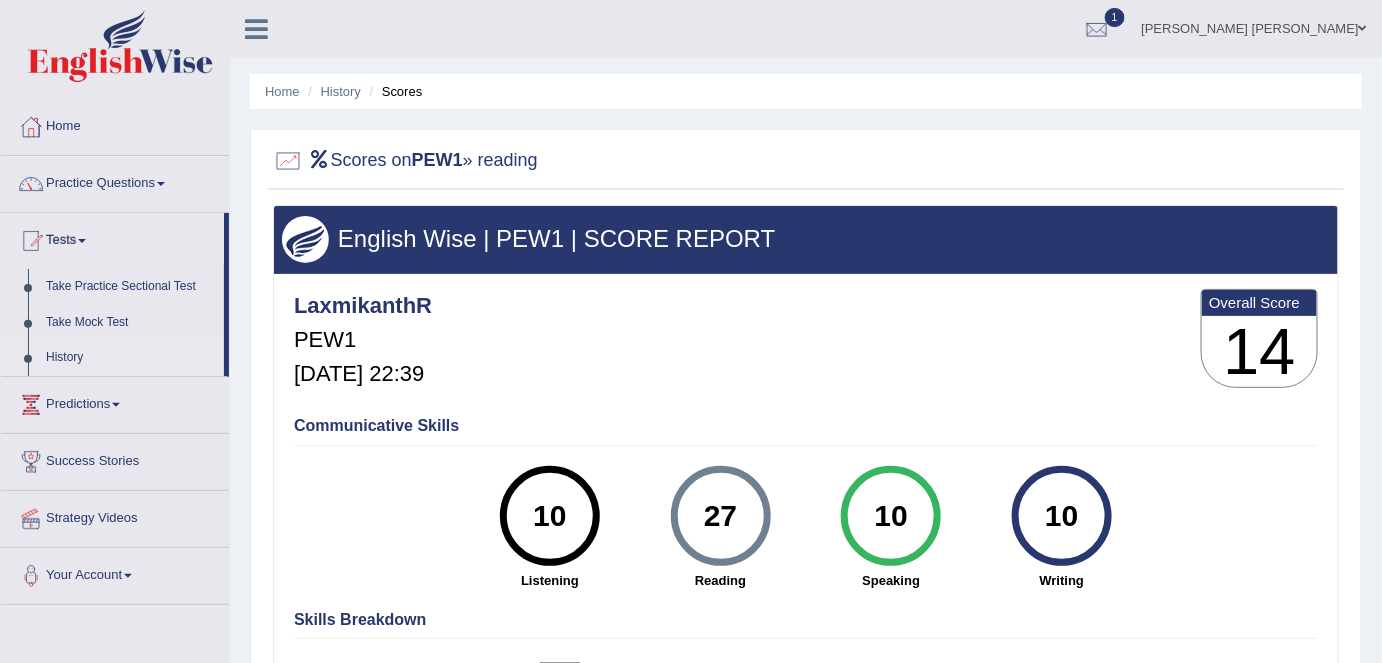 click on "History" at bounding box center [130, 358] 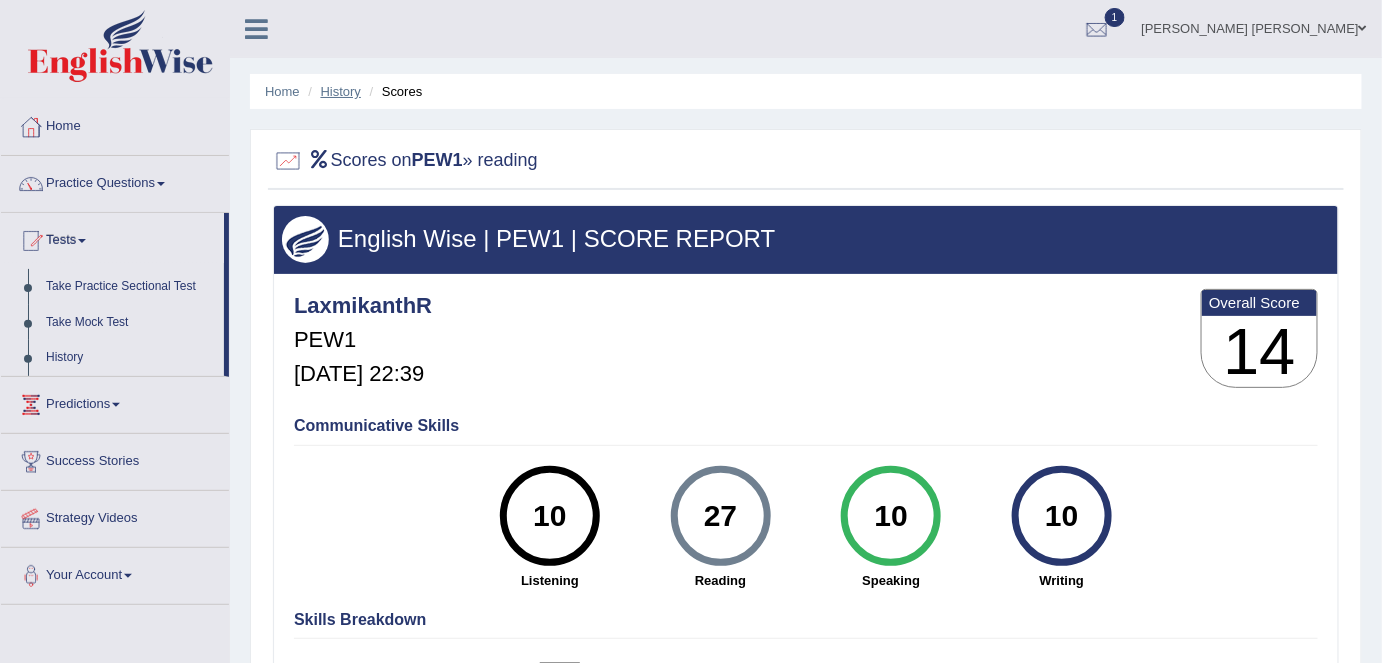 click on "History" at bounding box center (341, 91) 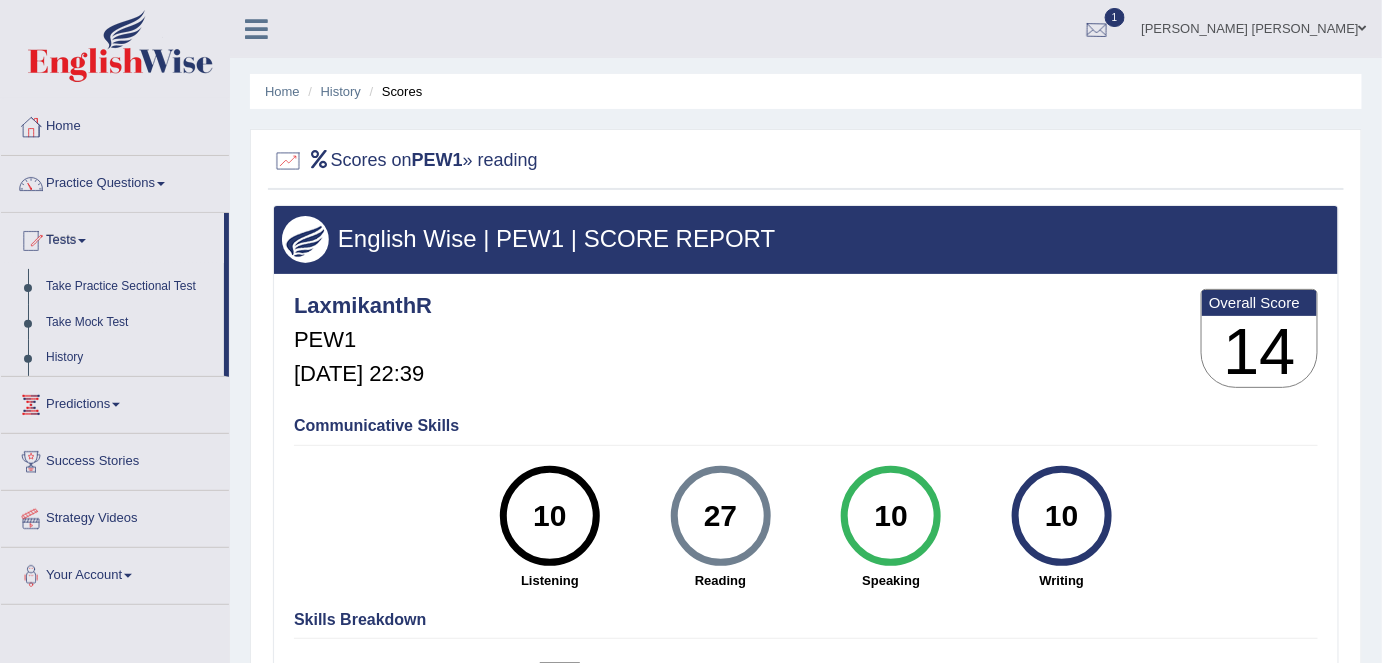 click at bounding box center [1097, 30] 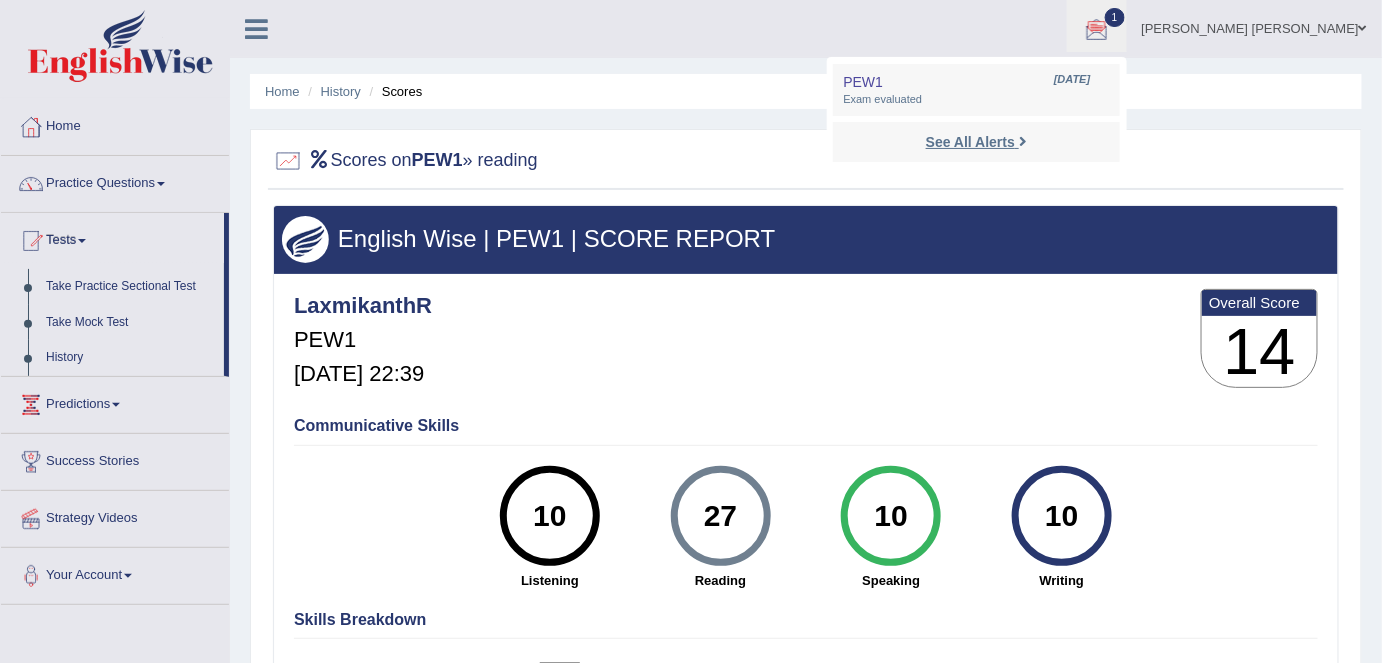 click on "See All Alerts" at bounding box center [970, 142] 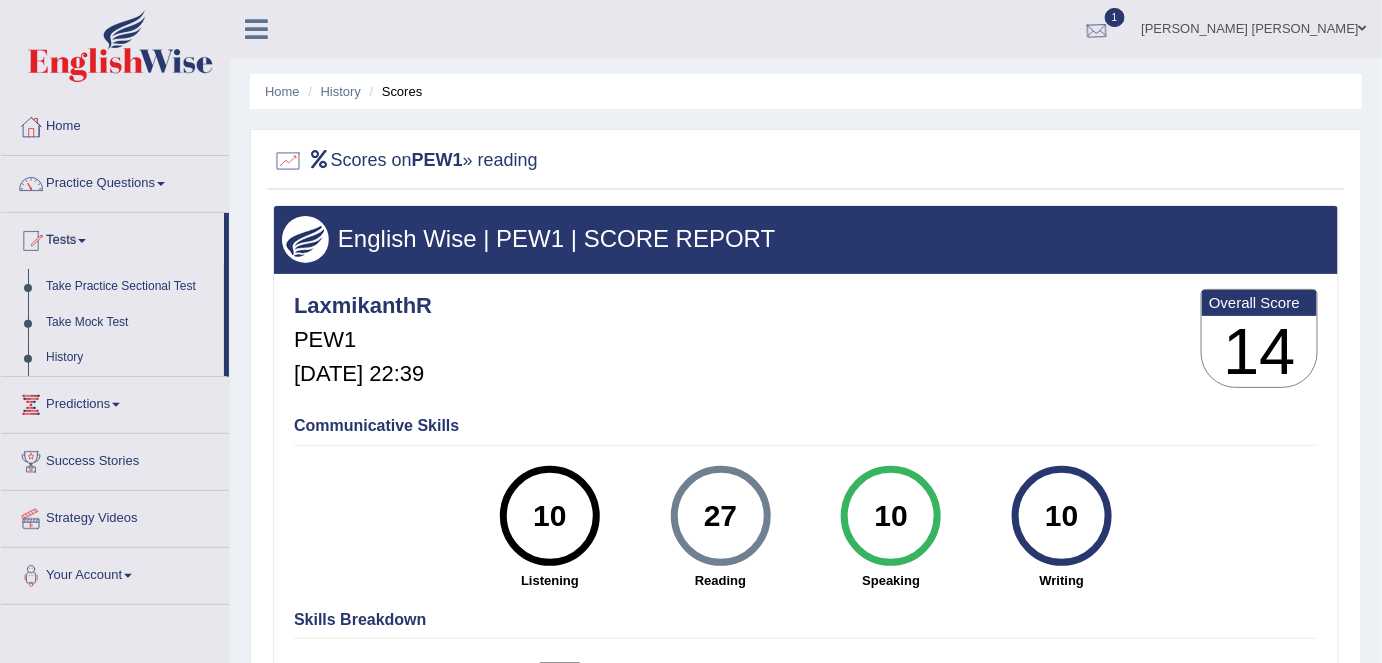 click at bounding box center [1097, 30] 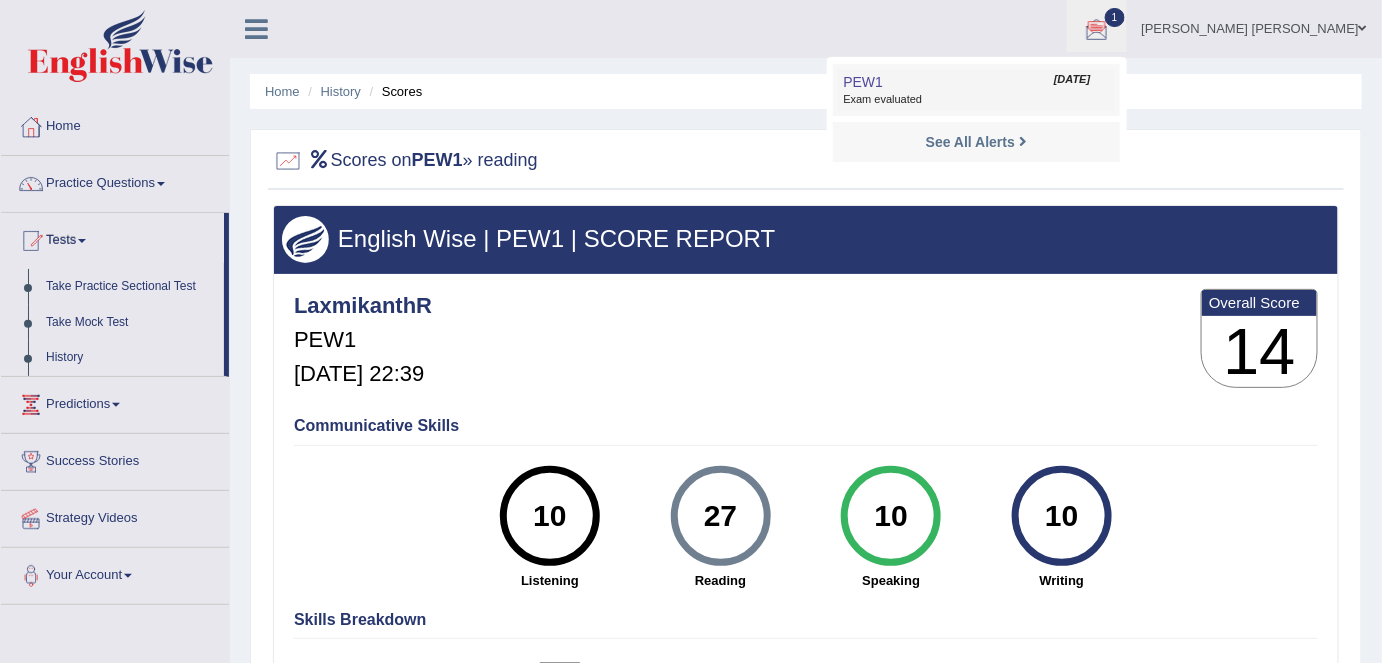 click on "PEW1
Jul 14, 2025
Exam evaluated" at bounding box center [976, 90] 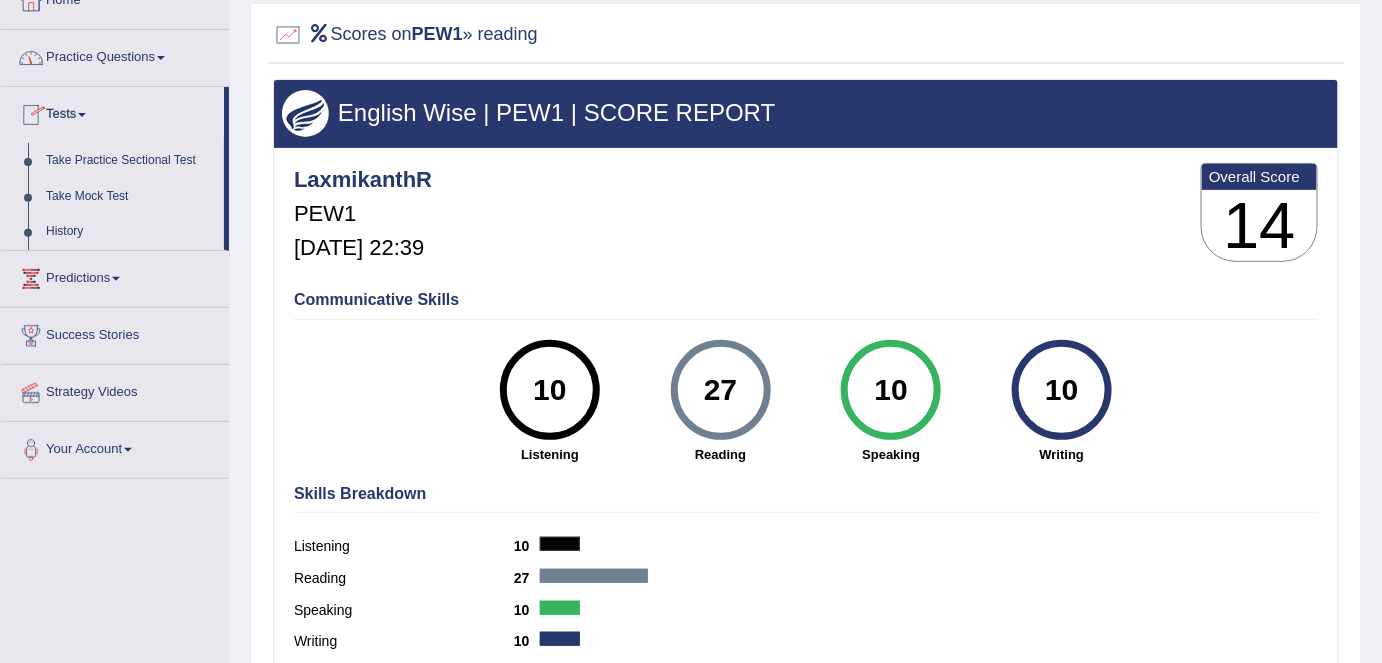 scroll, scrollTop: 0, scrollLeft: 0, axis: both 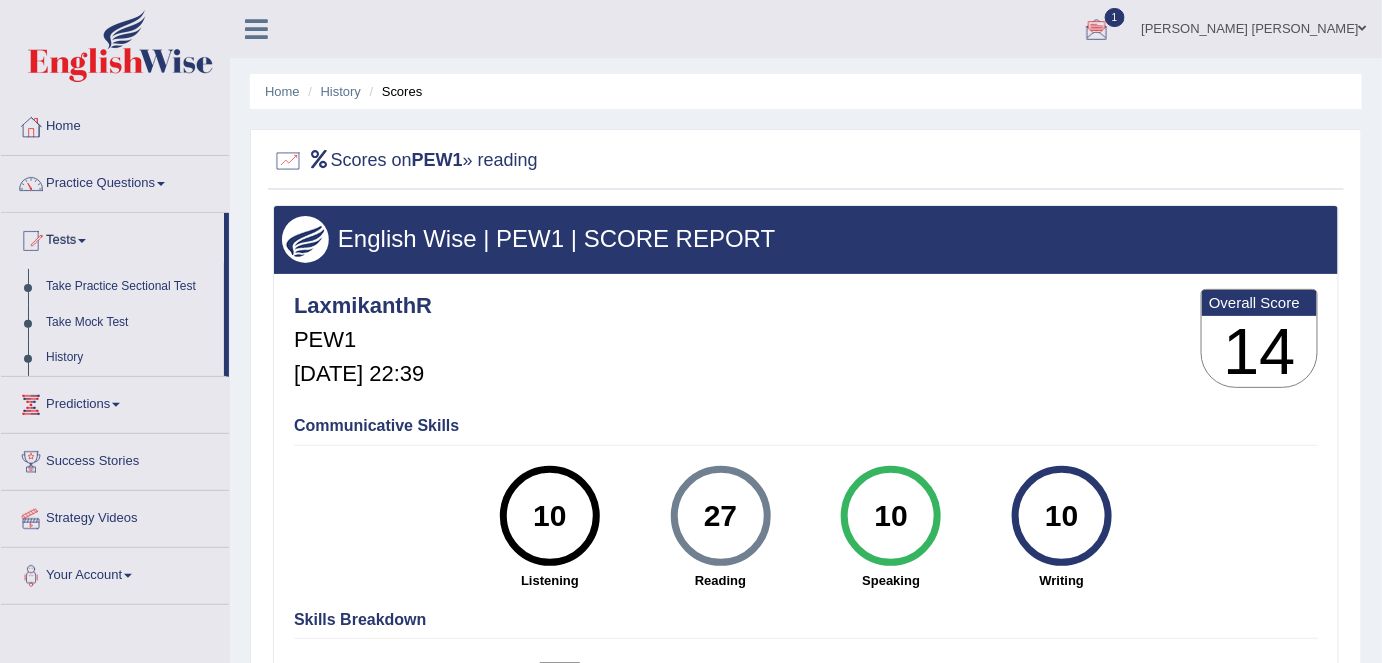 click on "Home" at bounding box center [282, 91] 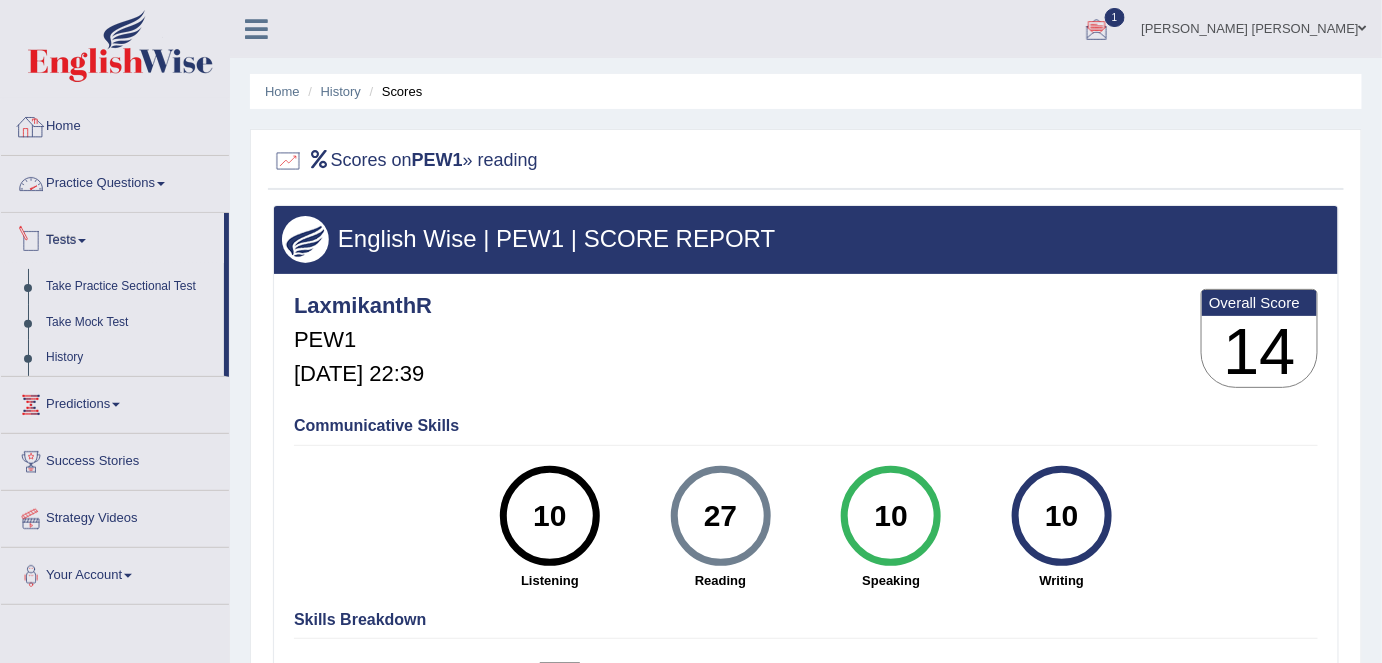 click on "Home" at bounding box center [115, 124] 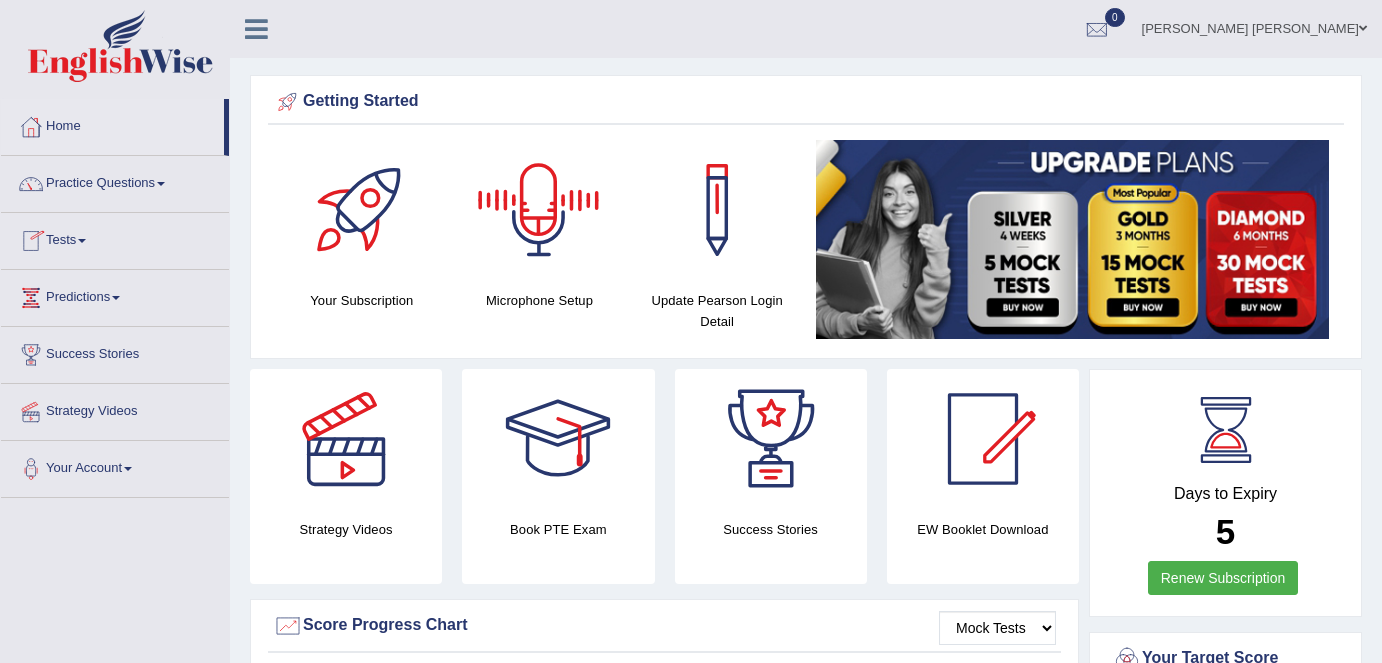 scroll, scrollTop: 0, scrollLeft: 0, axis: both 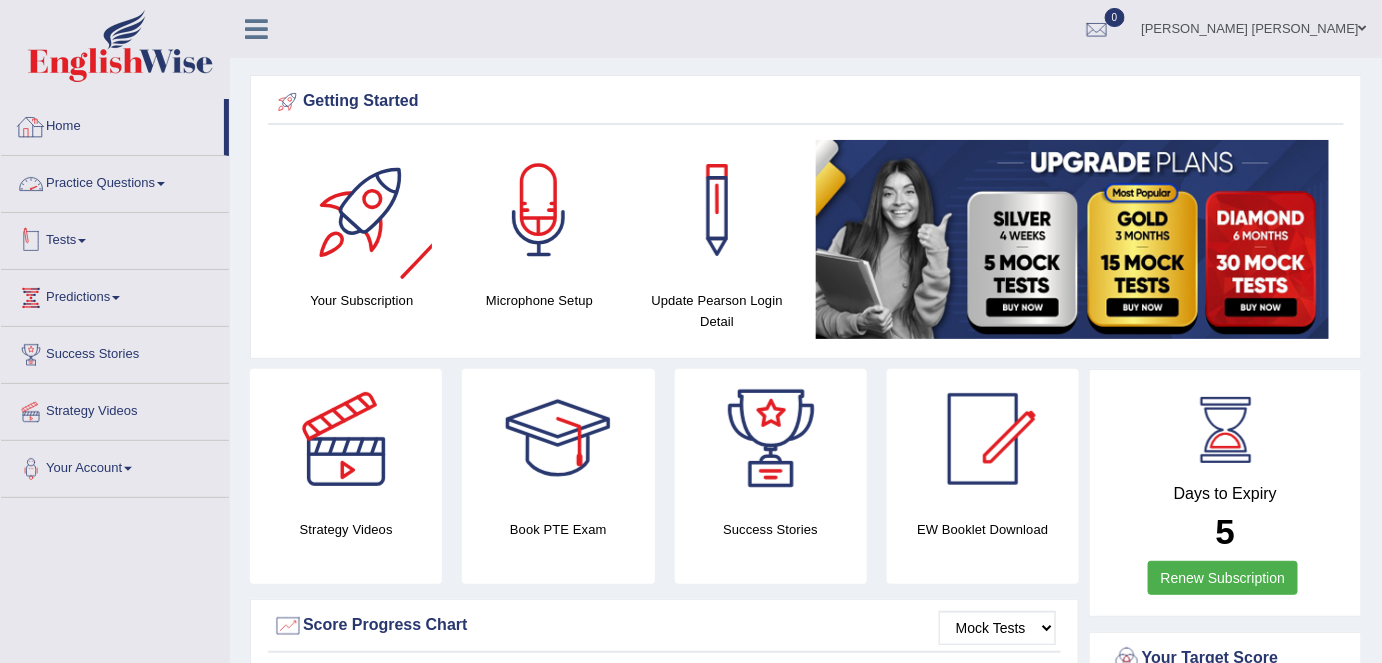 click on "Tests" at bounding box center [115, 238] 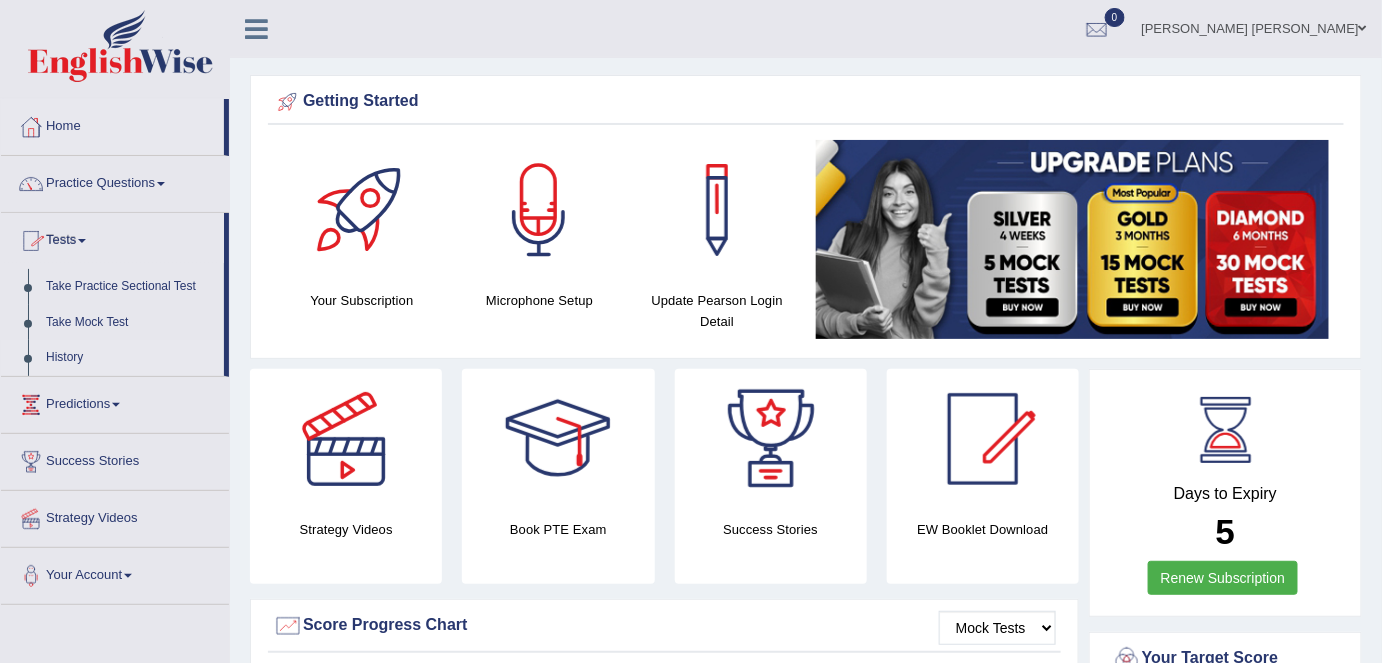 click on "History" at bounding box center [130, 358] 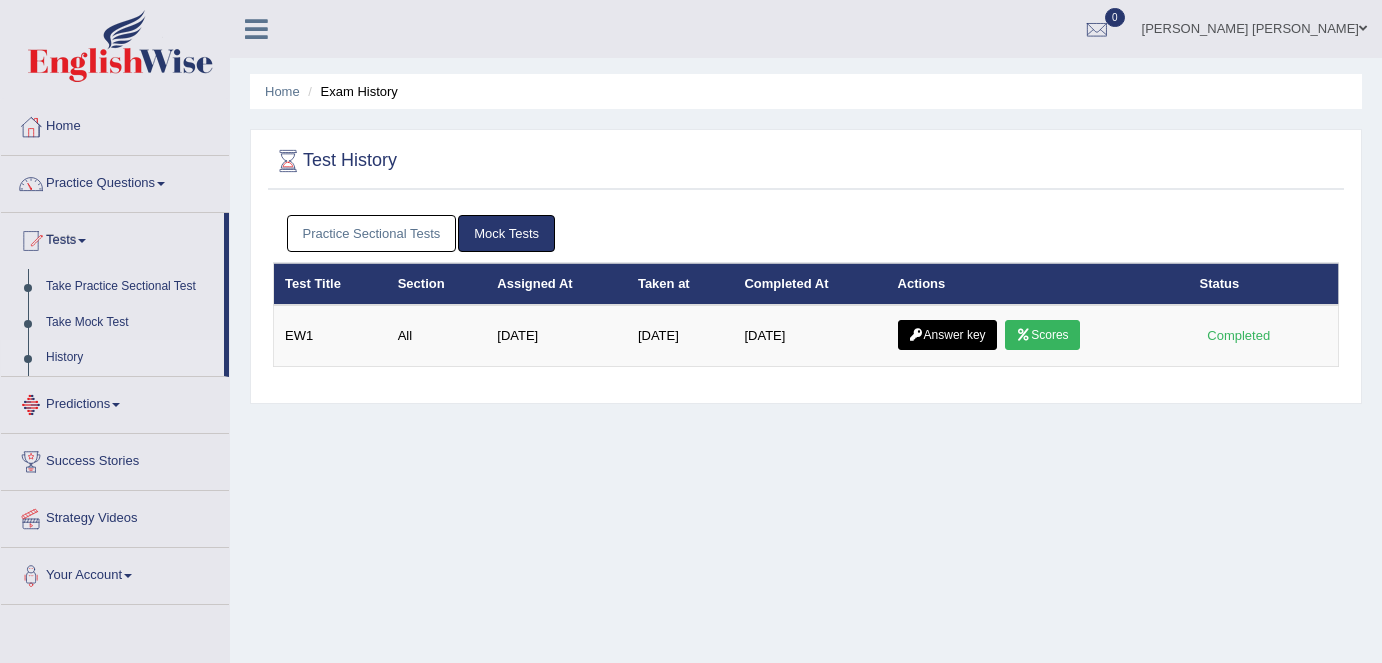 scroll, scrollTop: 0, scrollLeft: 0, axis: both 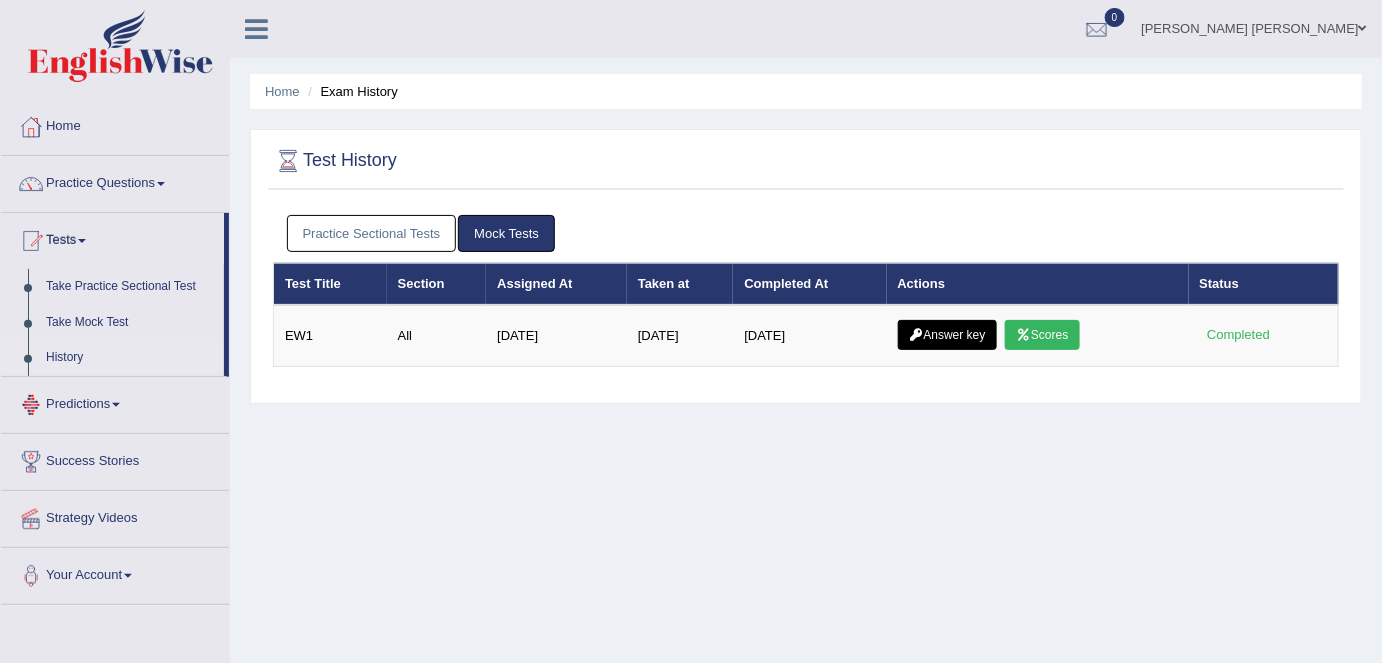 click on "Practice Sectional Tests" at bounding box center (372, 233) 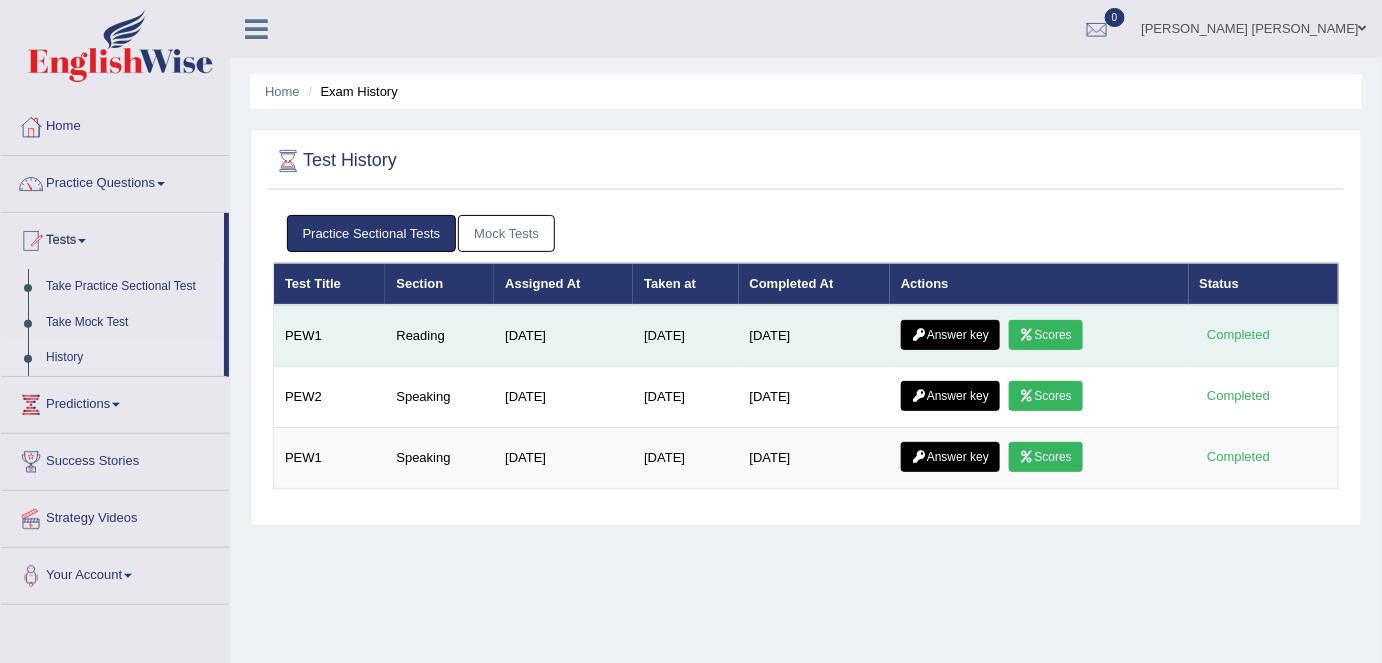 click at bounding box center [919, 335] 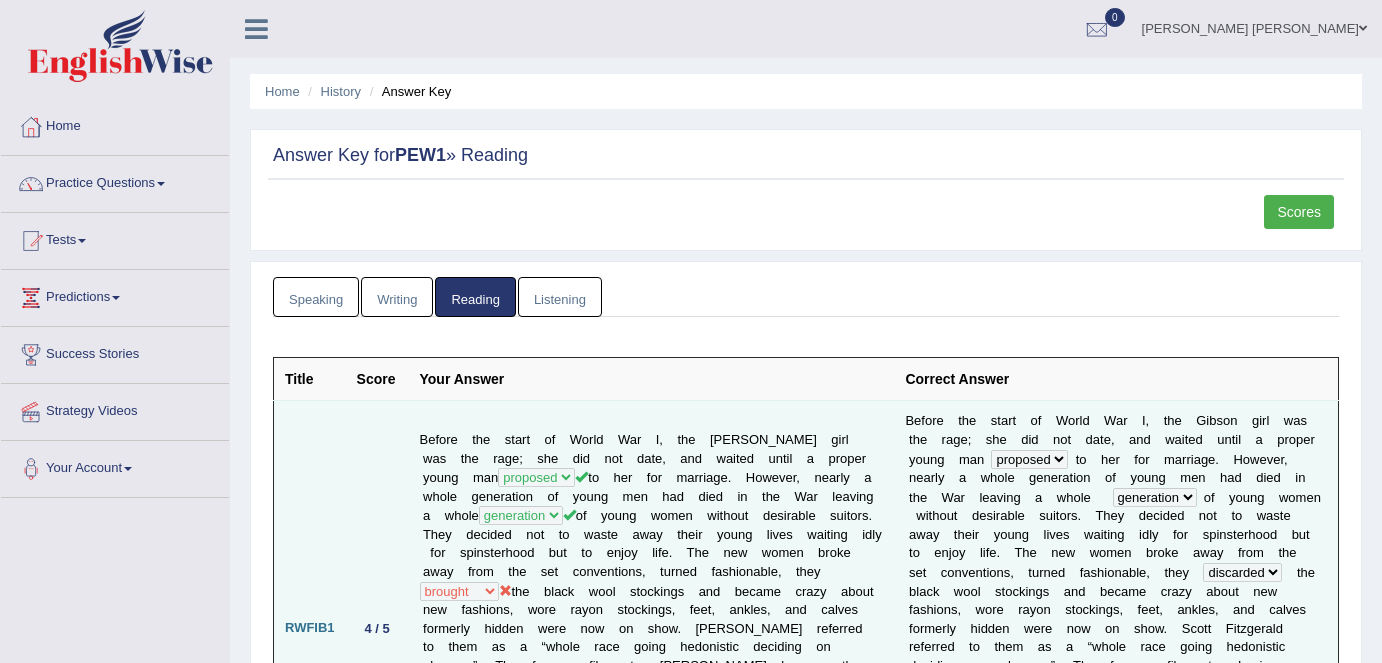 scroll, scrollTop: 0, scrollLeft: 0, axis: both 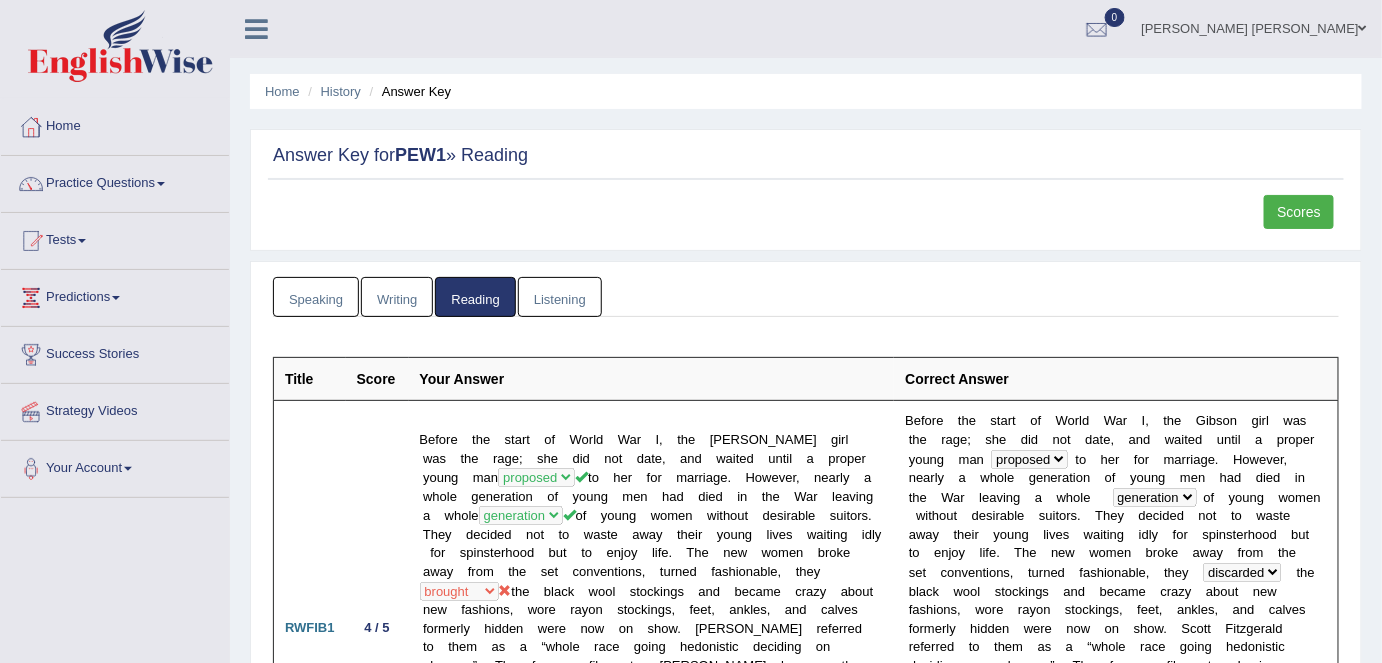 click on "Listening" at bounding box center [560, 297] 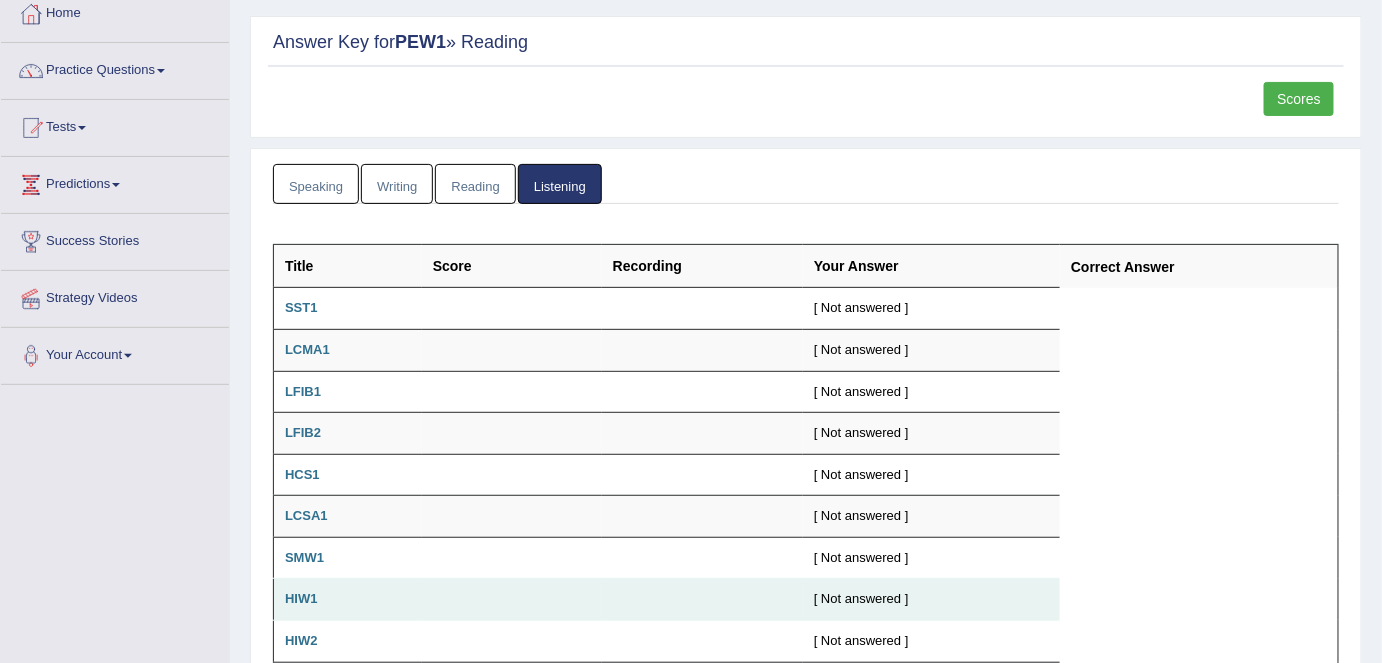 scroll, scrollTop: 0, scrollLeft: 0, axis: both 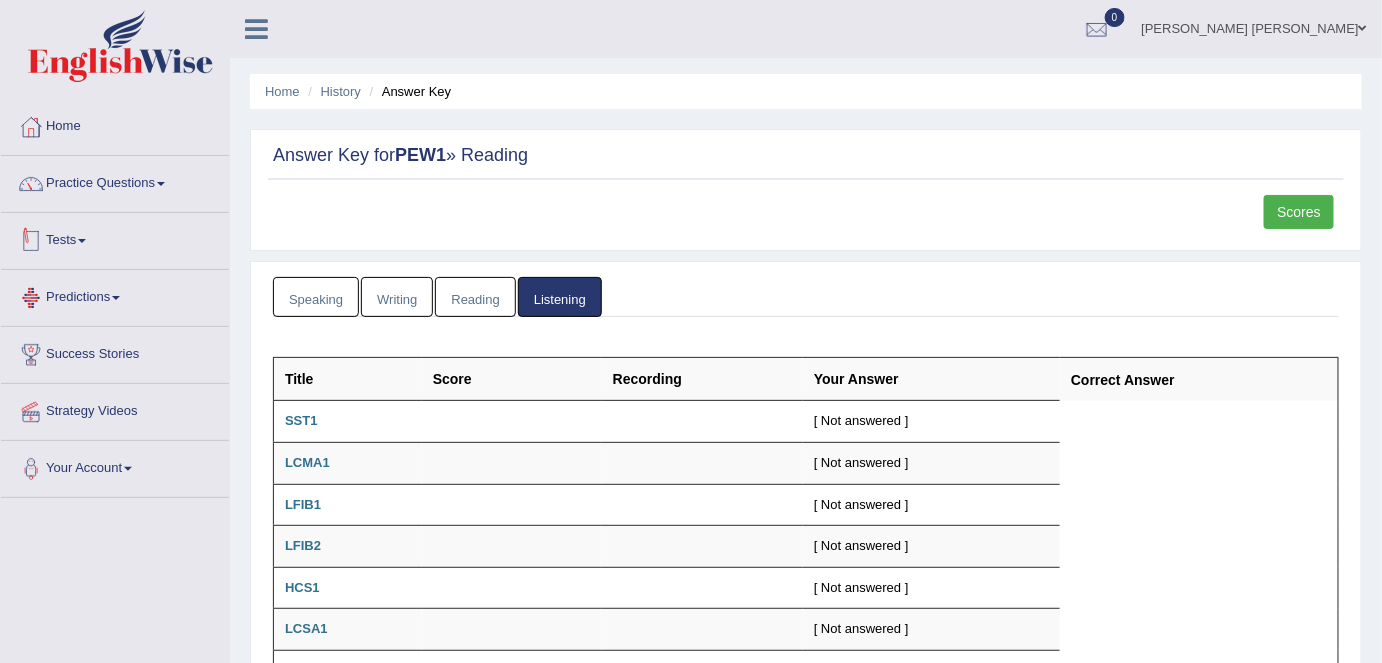 click on "Tests" at bounding box center [115, 238] 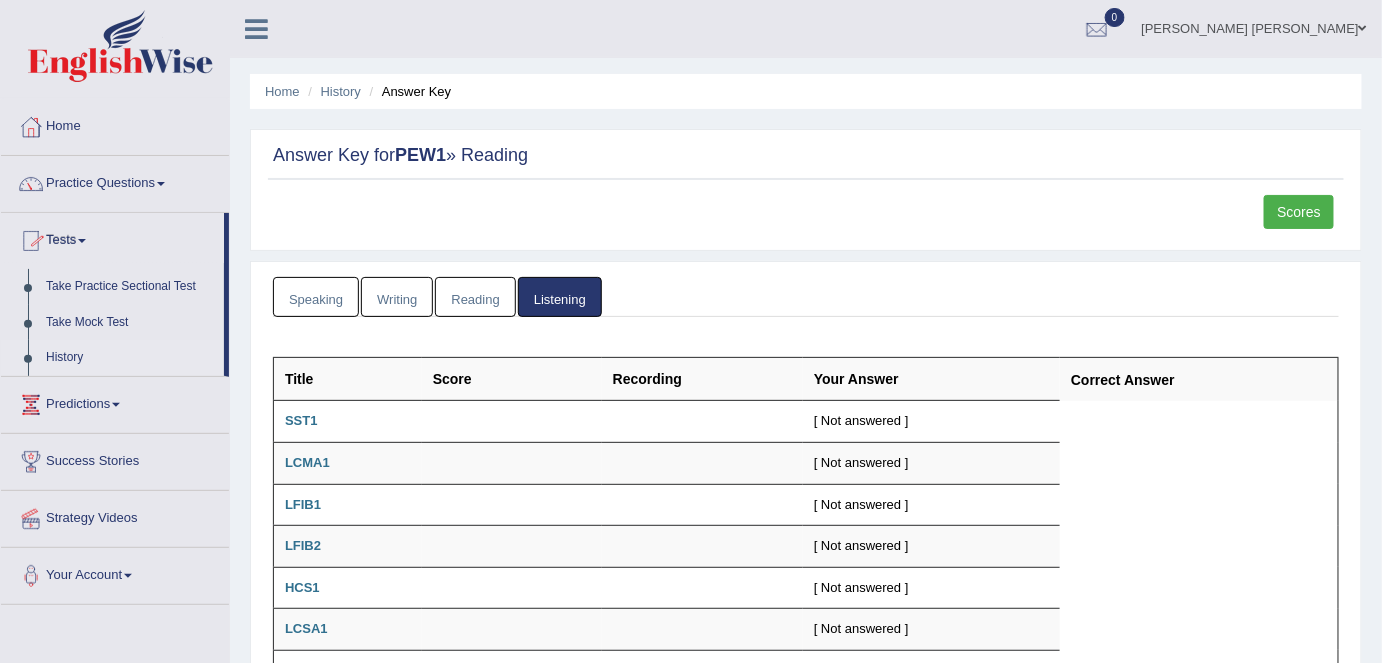 click on "History" at bounding box center [130, 358] 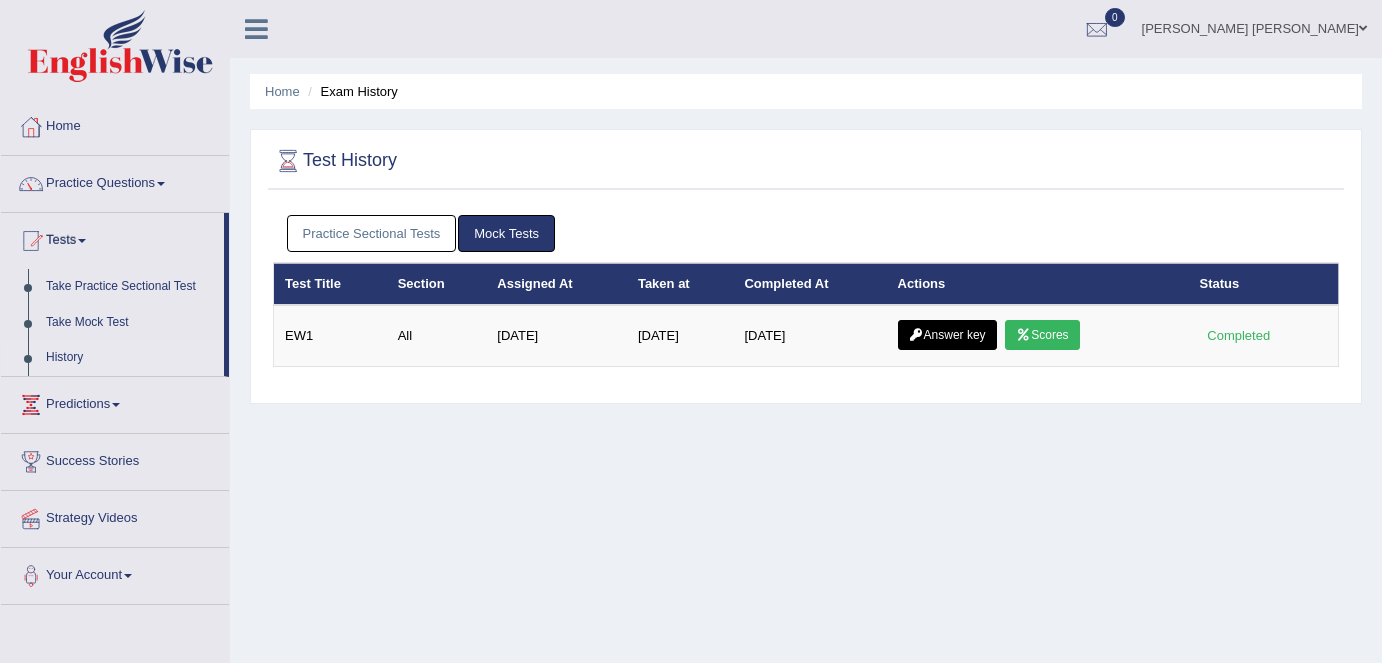 scroll, scrollTop: 0, scrollLeft: 0, axis: both 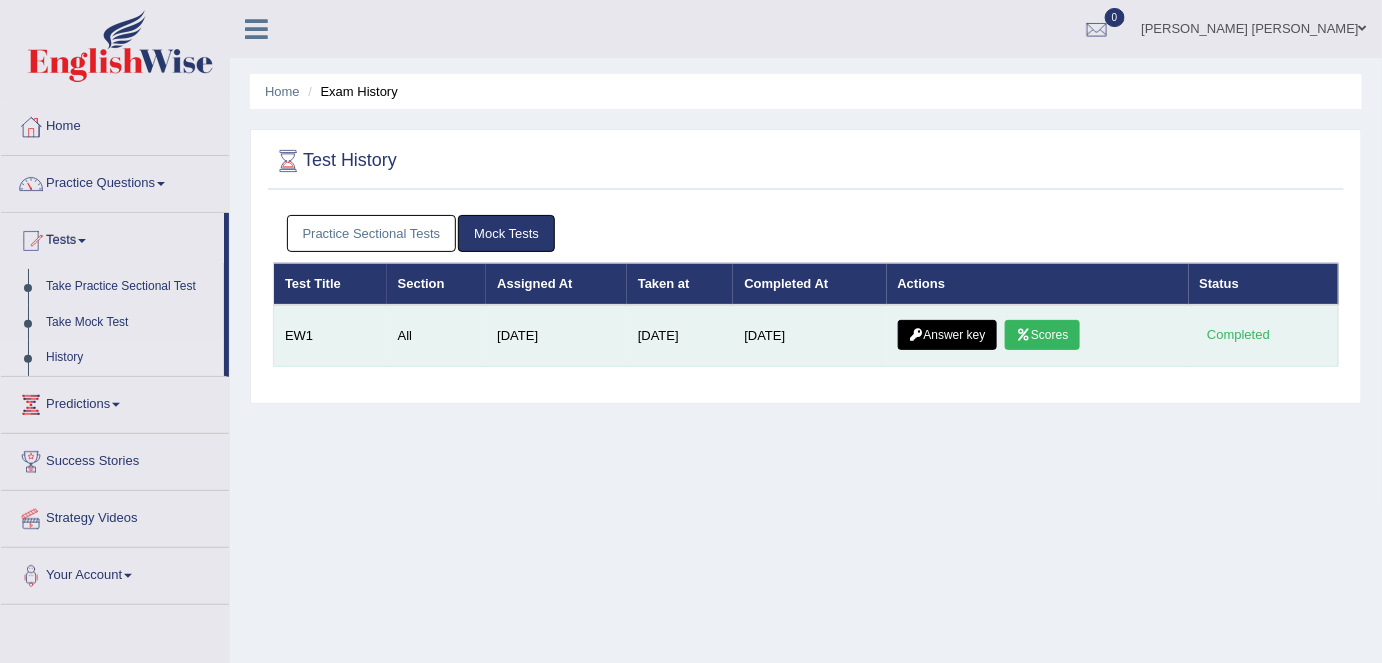 click on "Answer key" at bounding box center (947, 335) 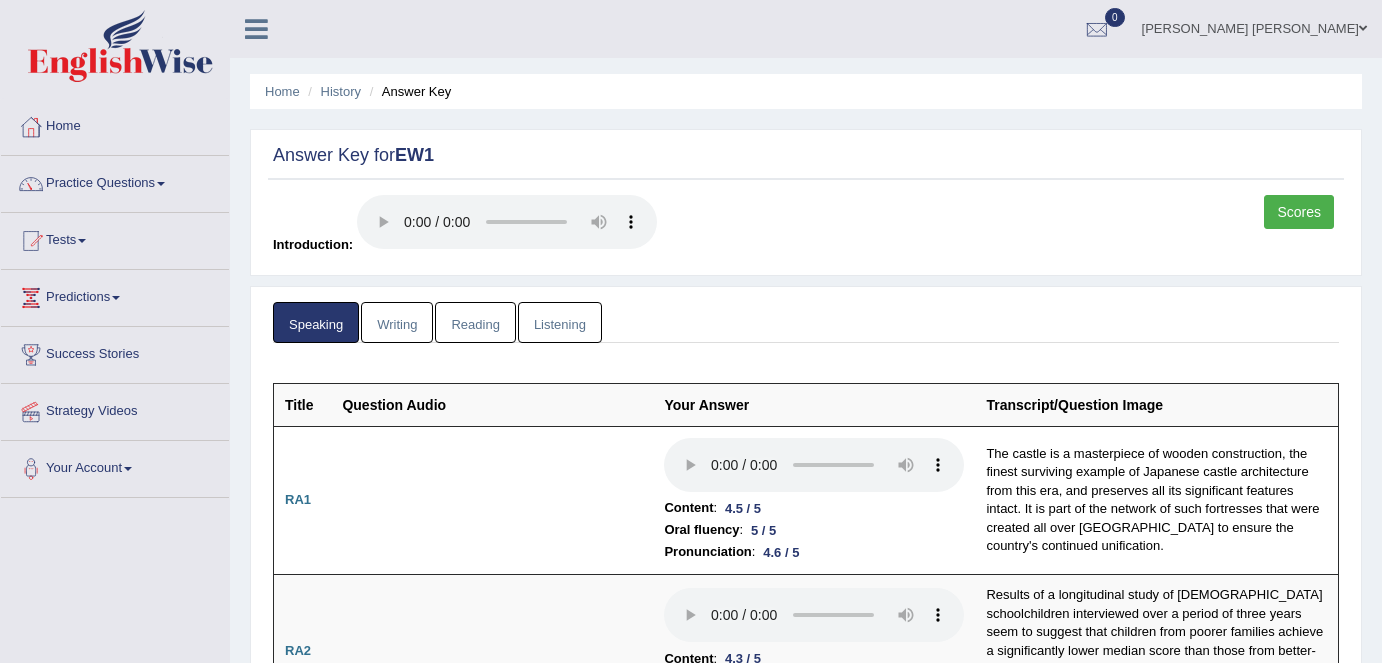 scroll, scrollTop: 363, scrollLeft: 0, axis: vertical 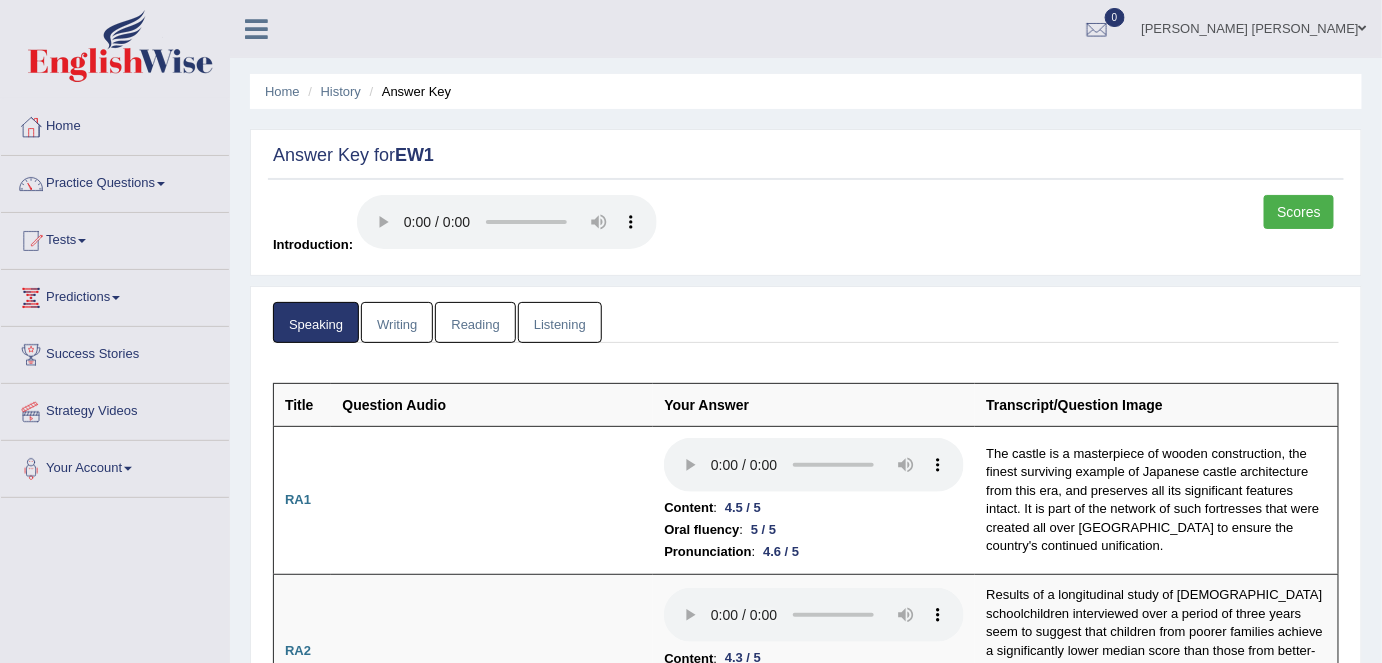 click on "Listening" at bounding box center (560, 322) 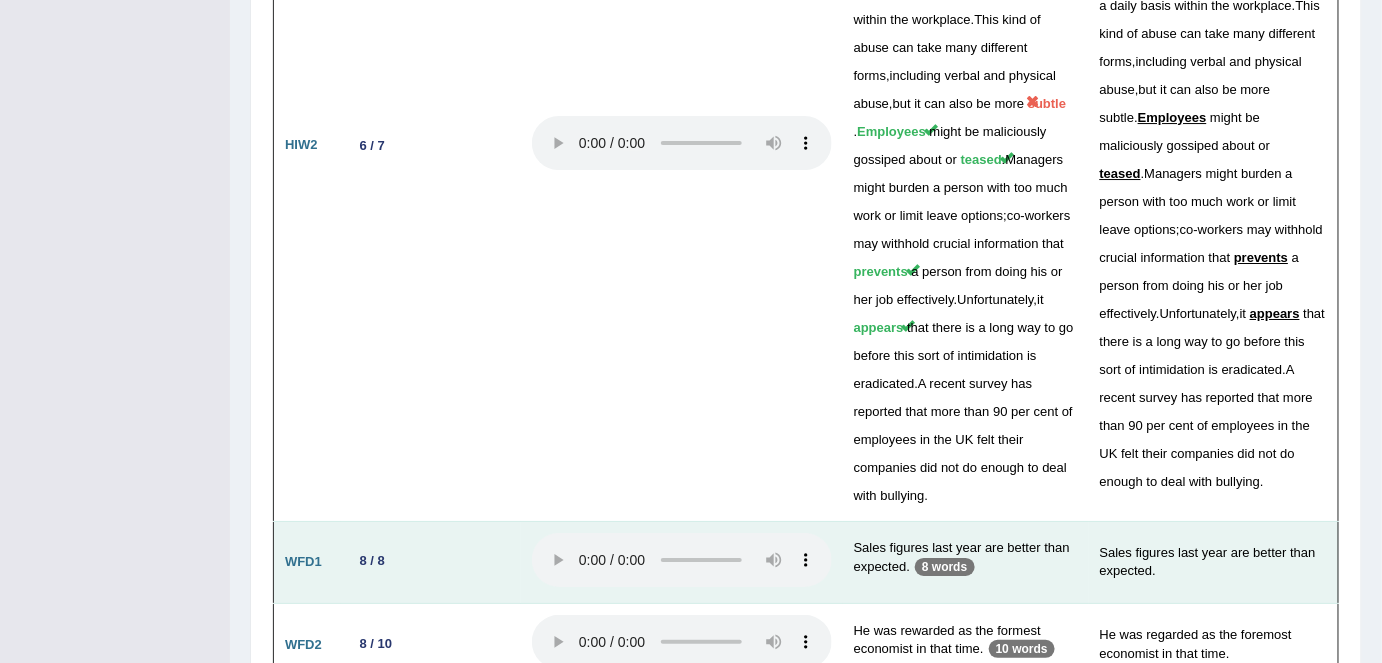 scroll, scrollTop: 4932, scrollLeft: 0, axis: vertical 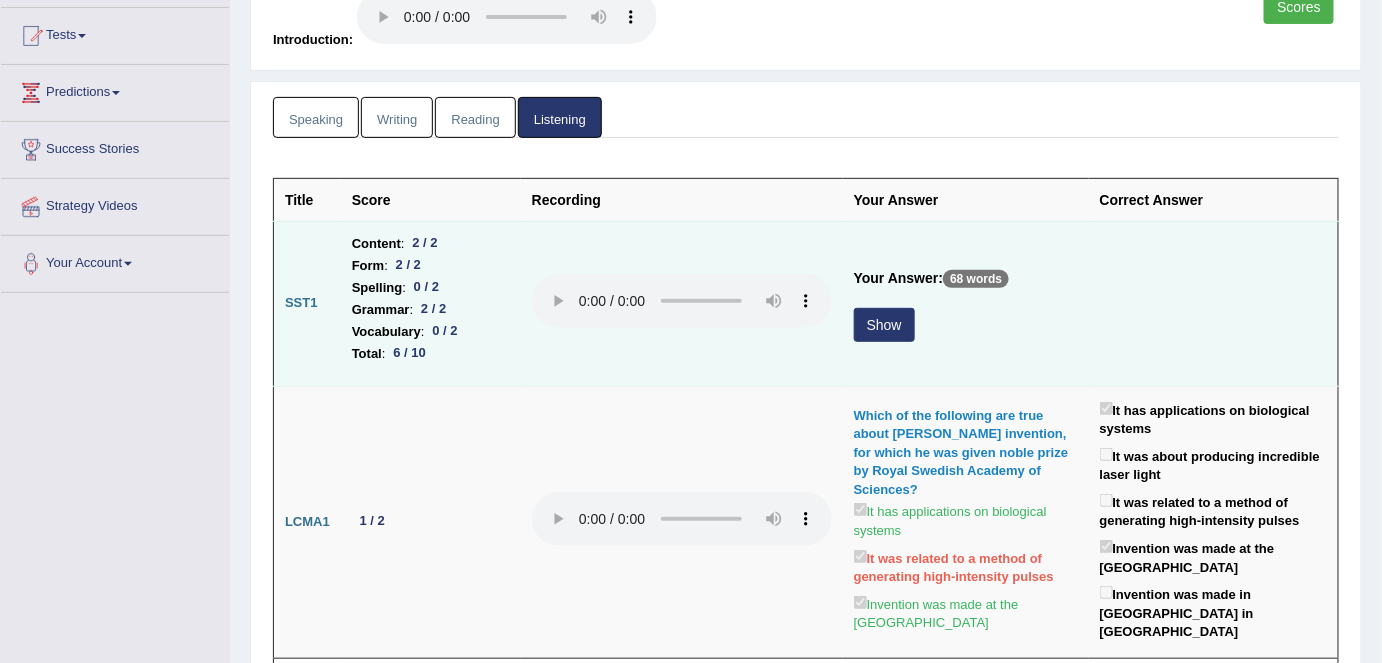 click on "Show" at bounding box center [884, 325] 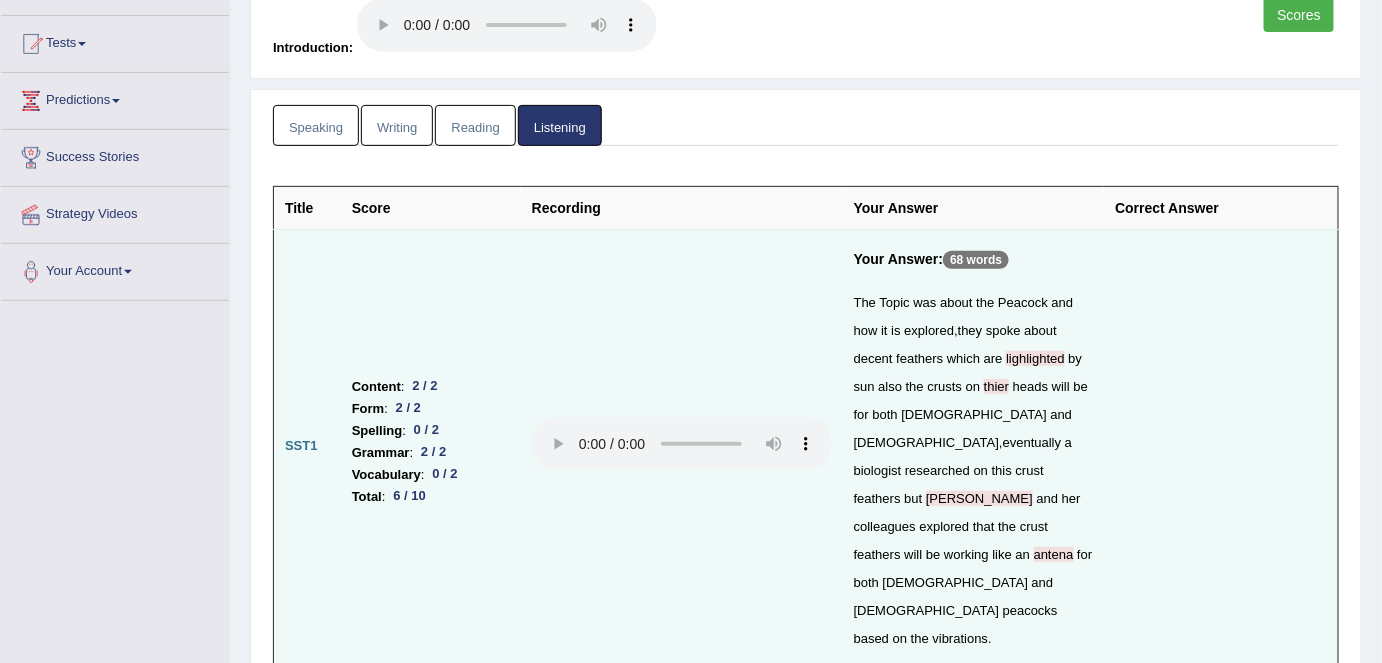 scroll, scrollTop: 114, scrollLeft: 0, axis: vertical 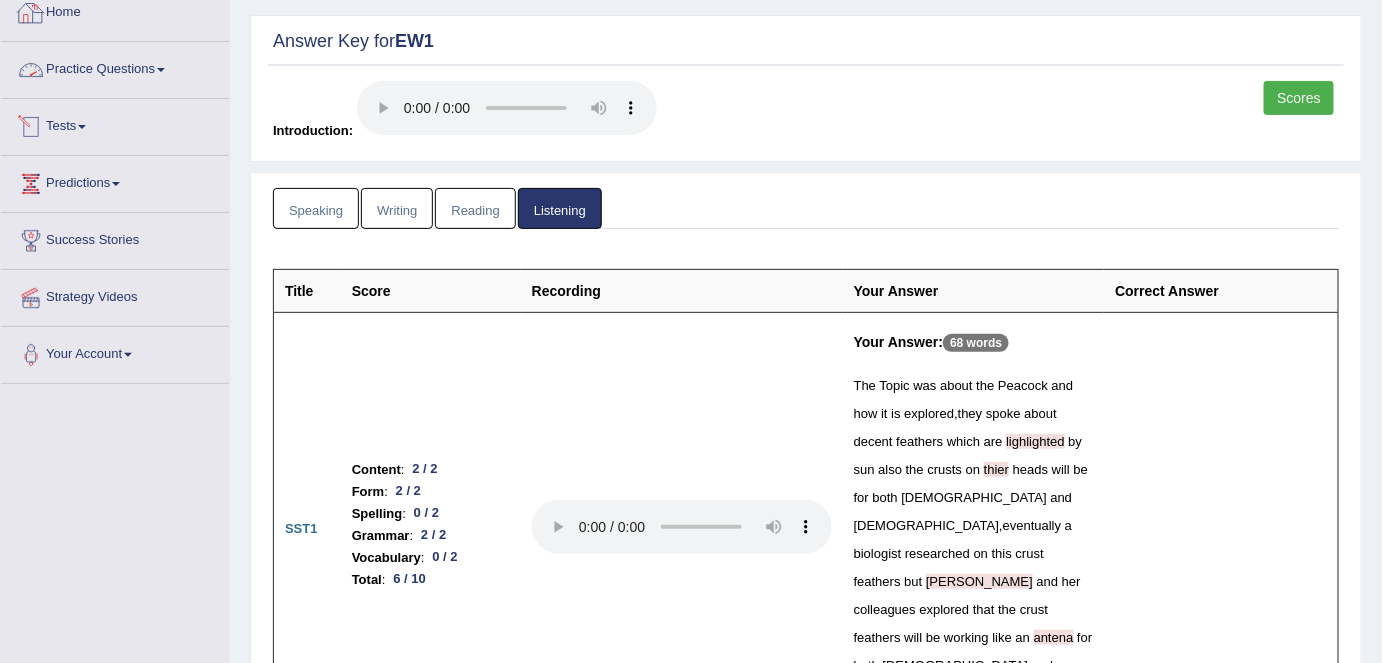 click on "Tests" at bounding box center (115, 124) 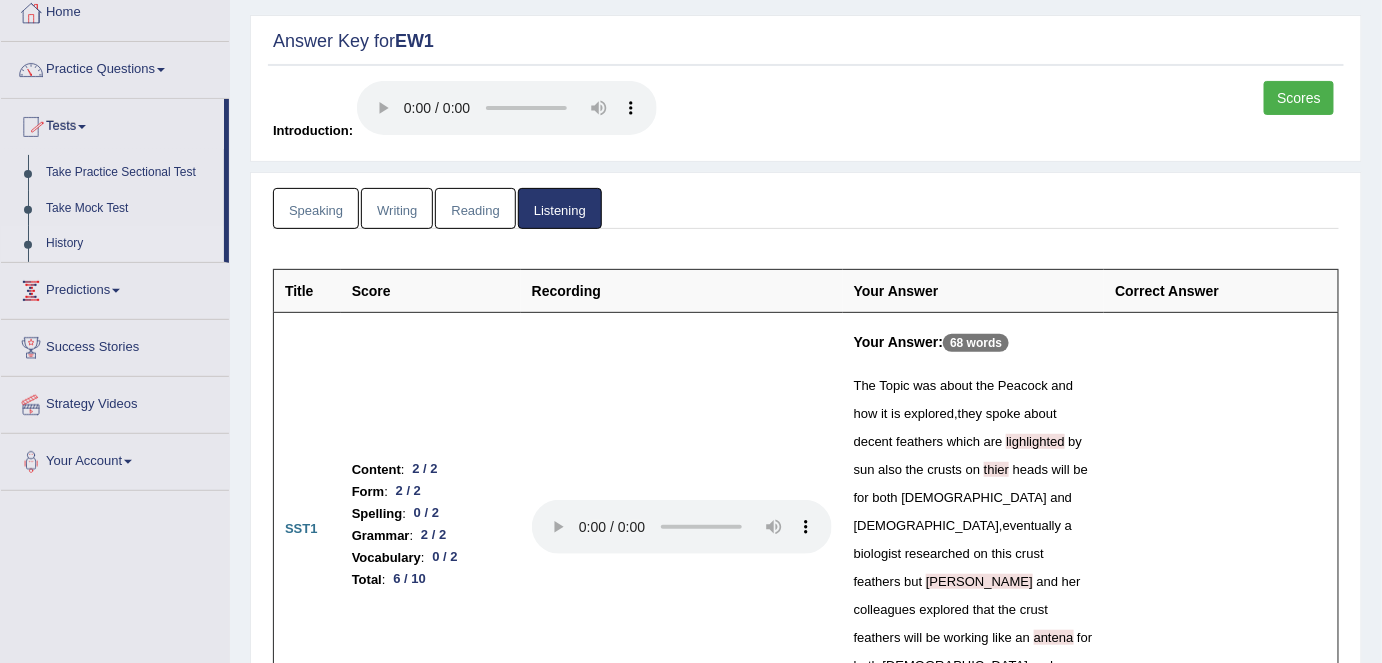 click on "History" at bounding box center (130, 244) 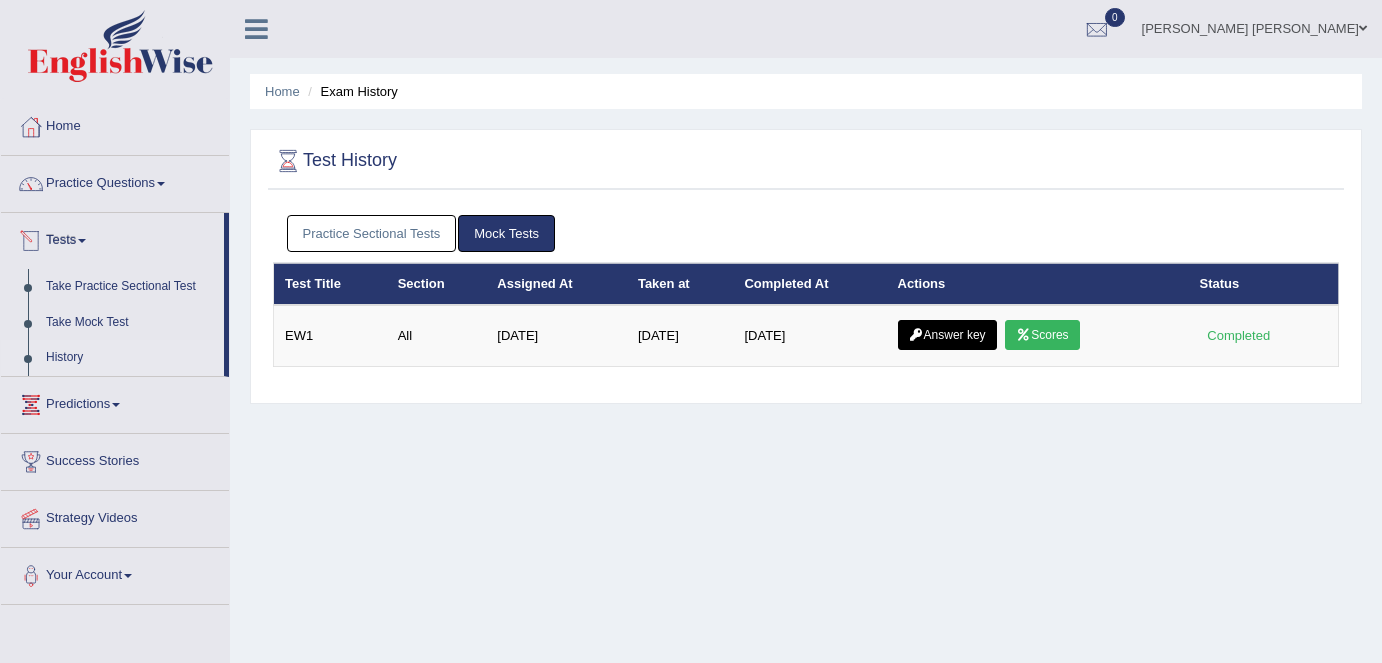 scroll, scrollTop: 363, scrollLeft: 0, axis: vertical 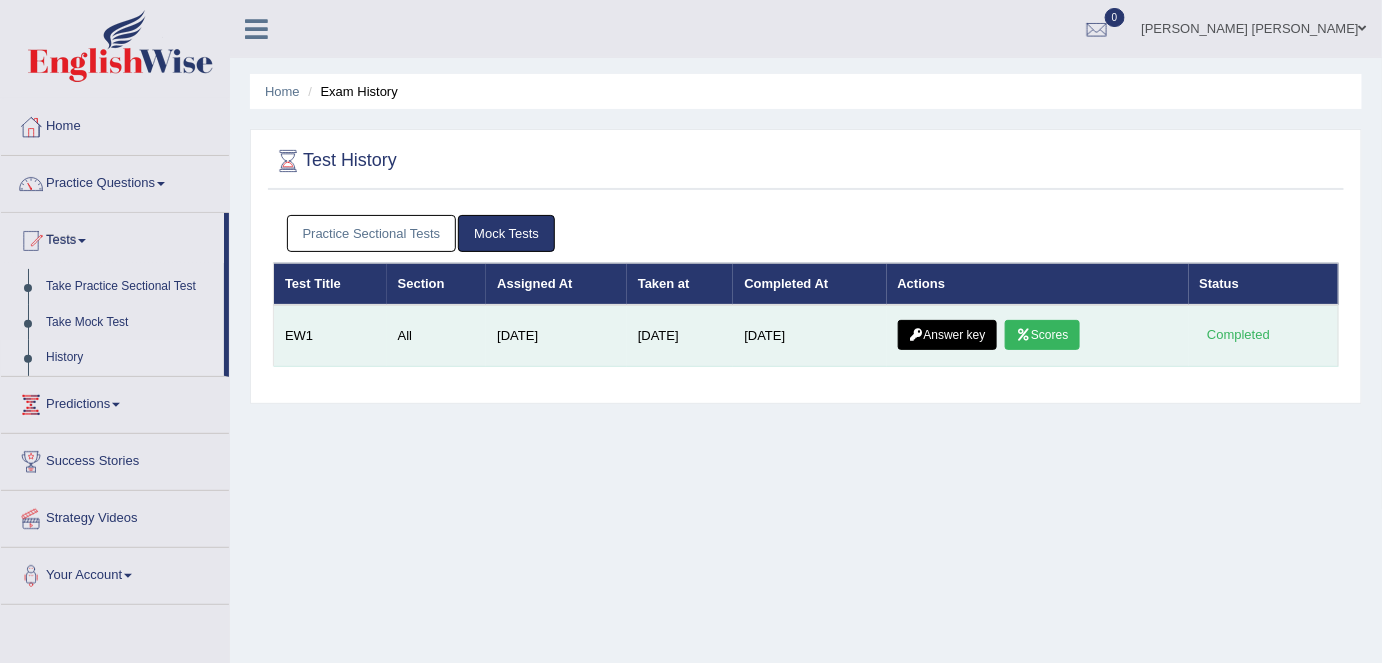 click on "Answer key" at bounding box center (947, 335) 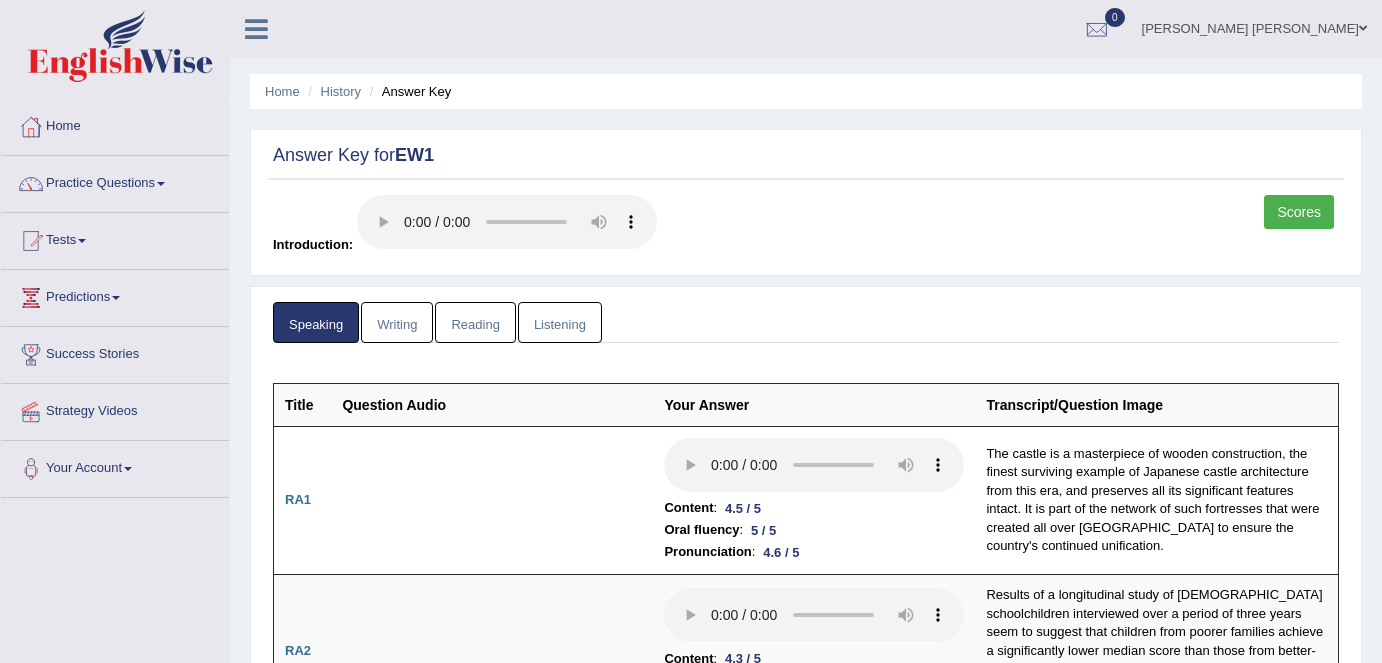 scroll, scrollTop: 0, scrollLeft: 0, axis: both 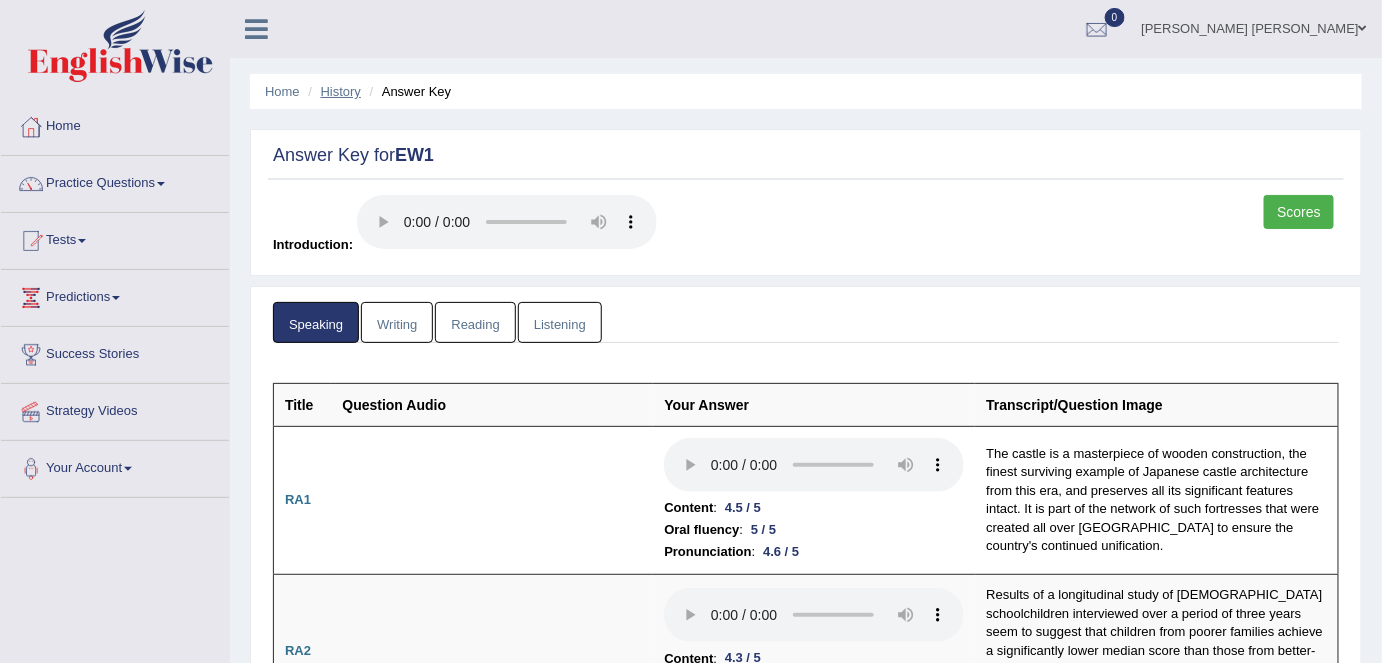 click on "History" at bounding box center [341, 91] 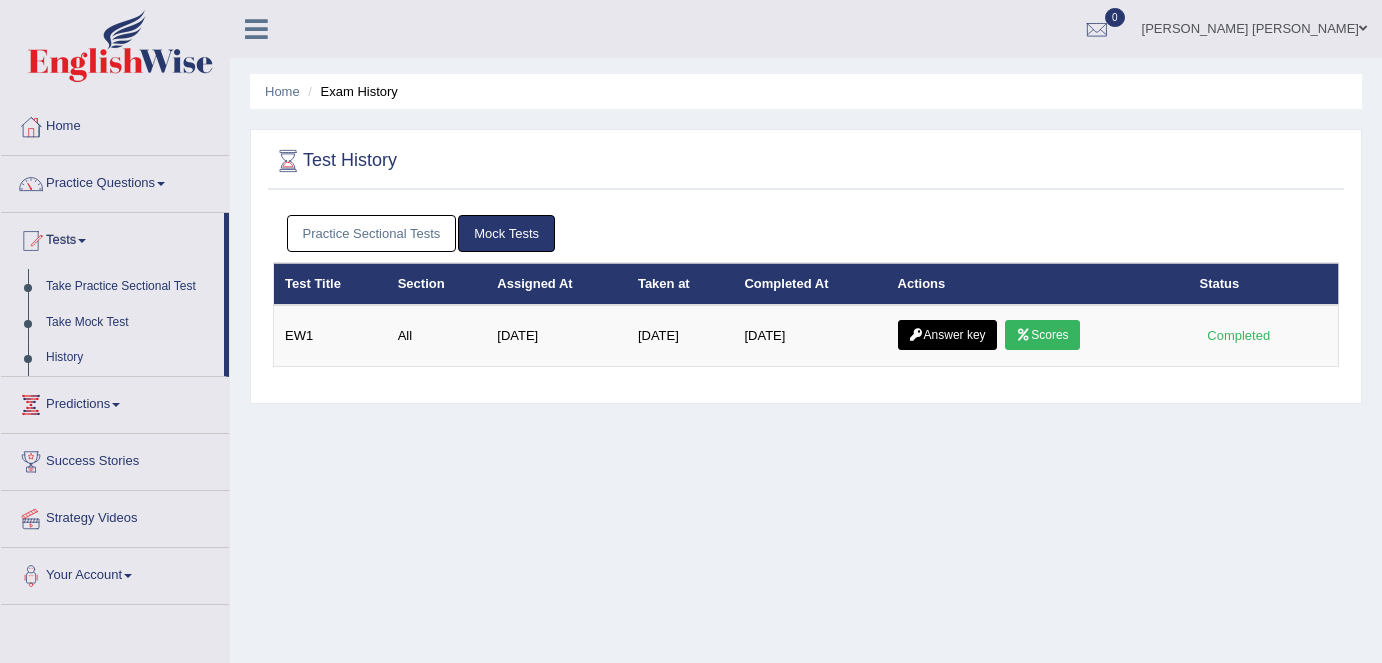 scroll, scrollTop: 0, scrollLeft: 0, axis: both 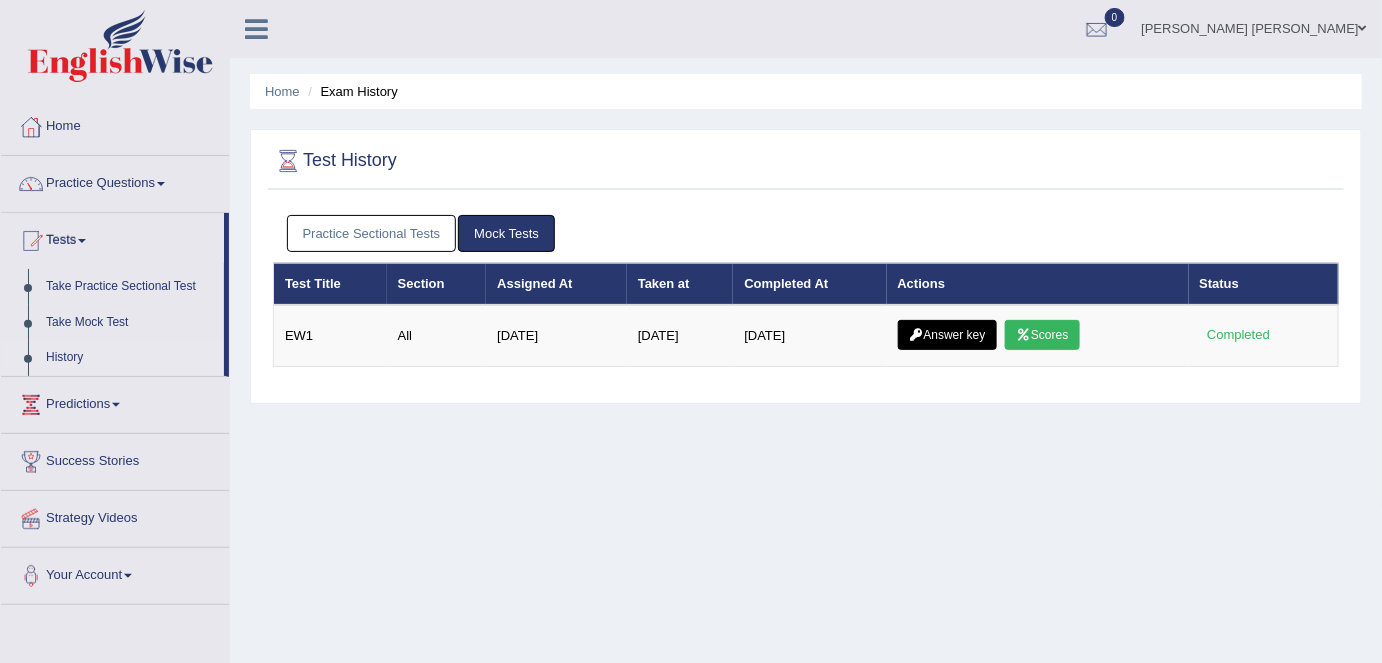 click on "Practice Sectional Tests" at bounding box center (372, 233) 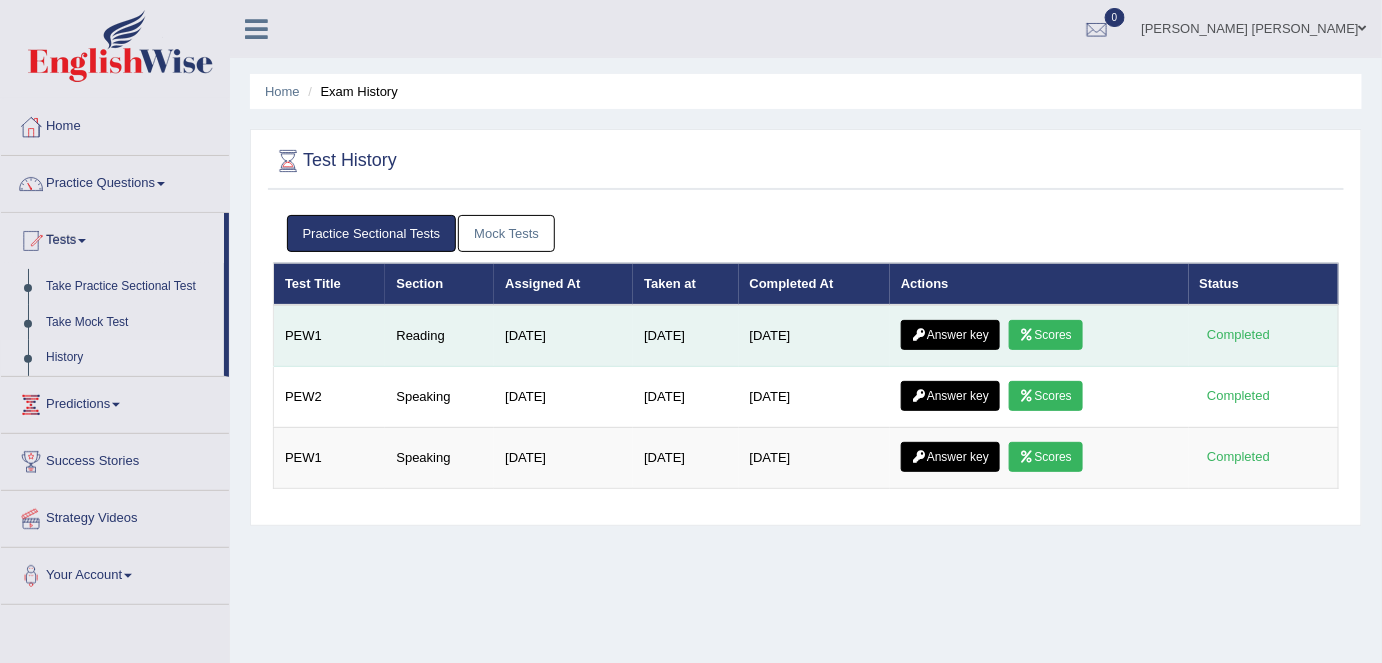 click on "Answer key" at bounding box center [950, 335] 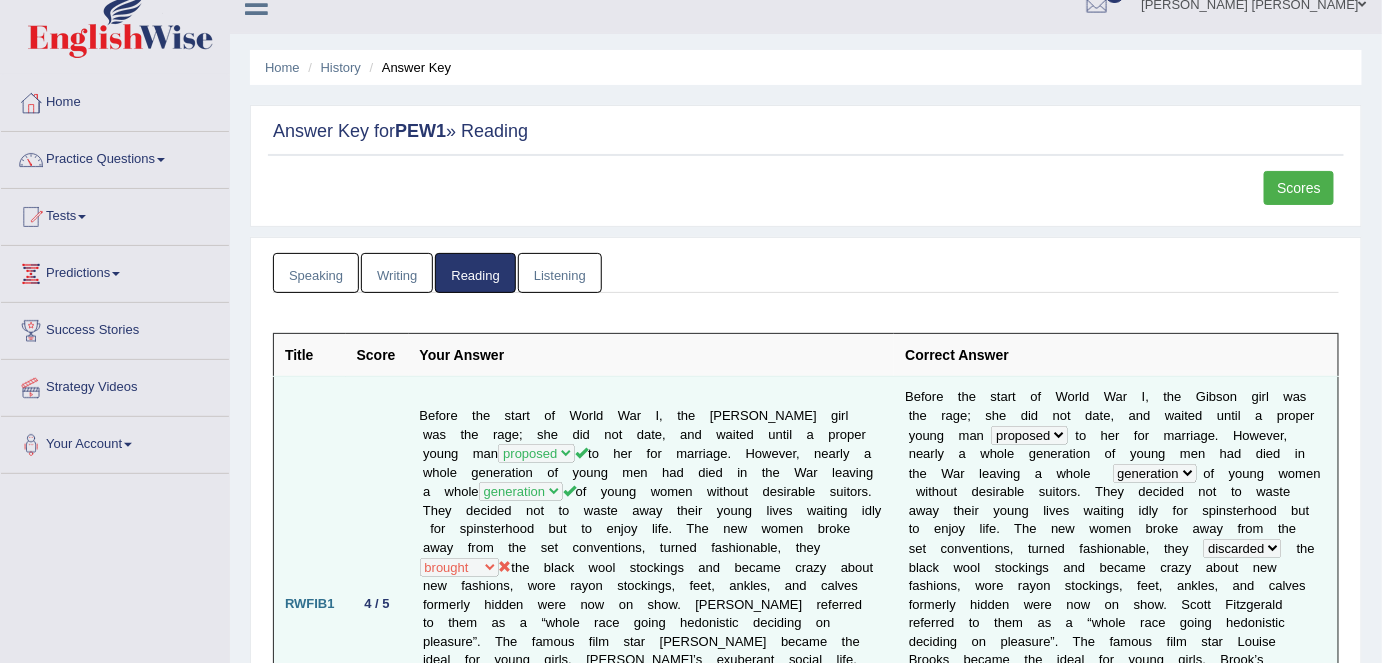 scroll, scrollTop: 181, scrollLeft: 0, axis: vertical 